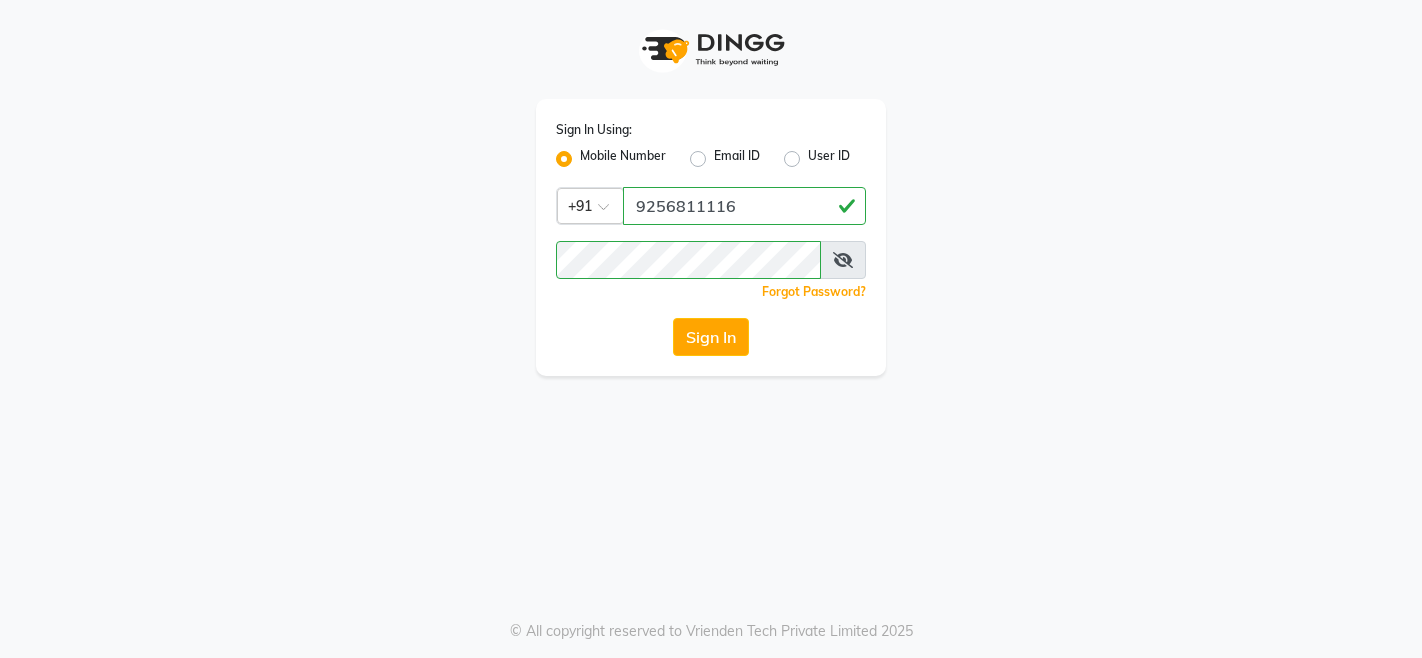 click on "Sign In" 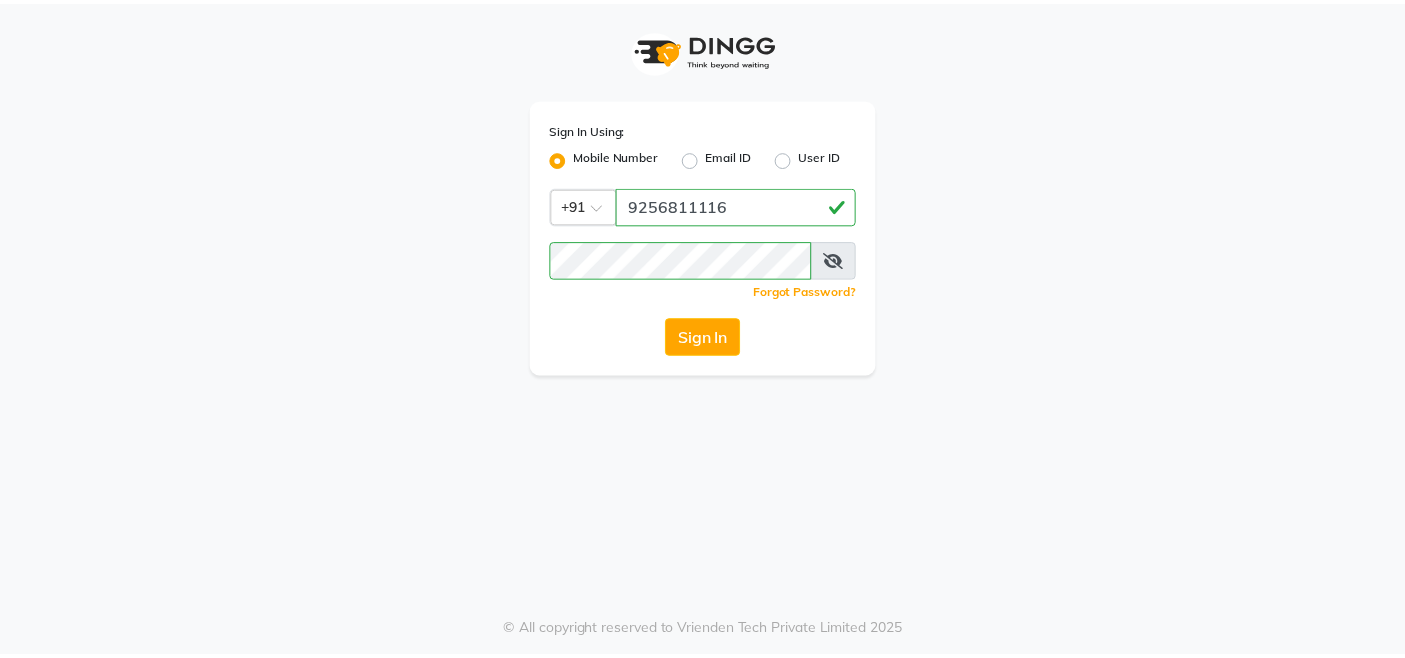 scroll, scrollTop: 0, scrollLeft: 0, axis: both 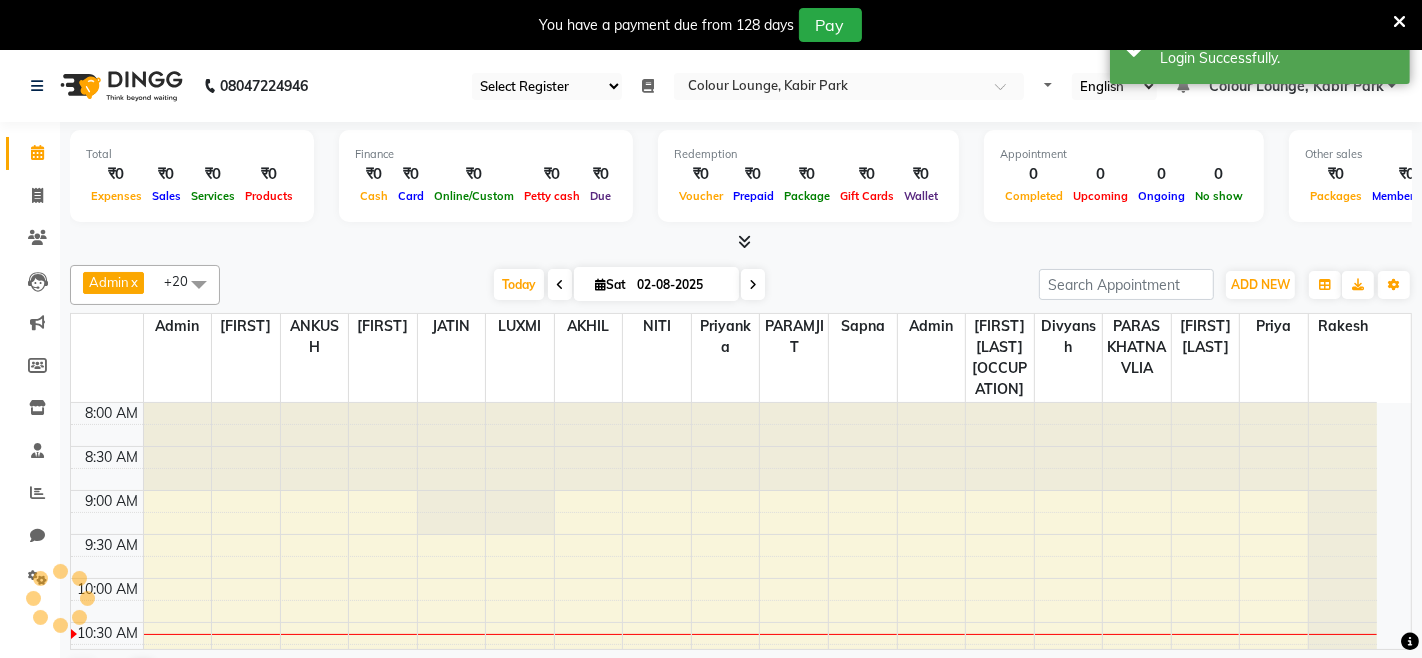 select on "75" 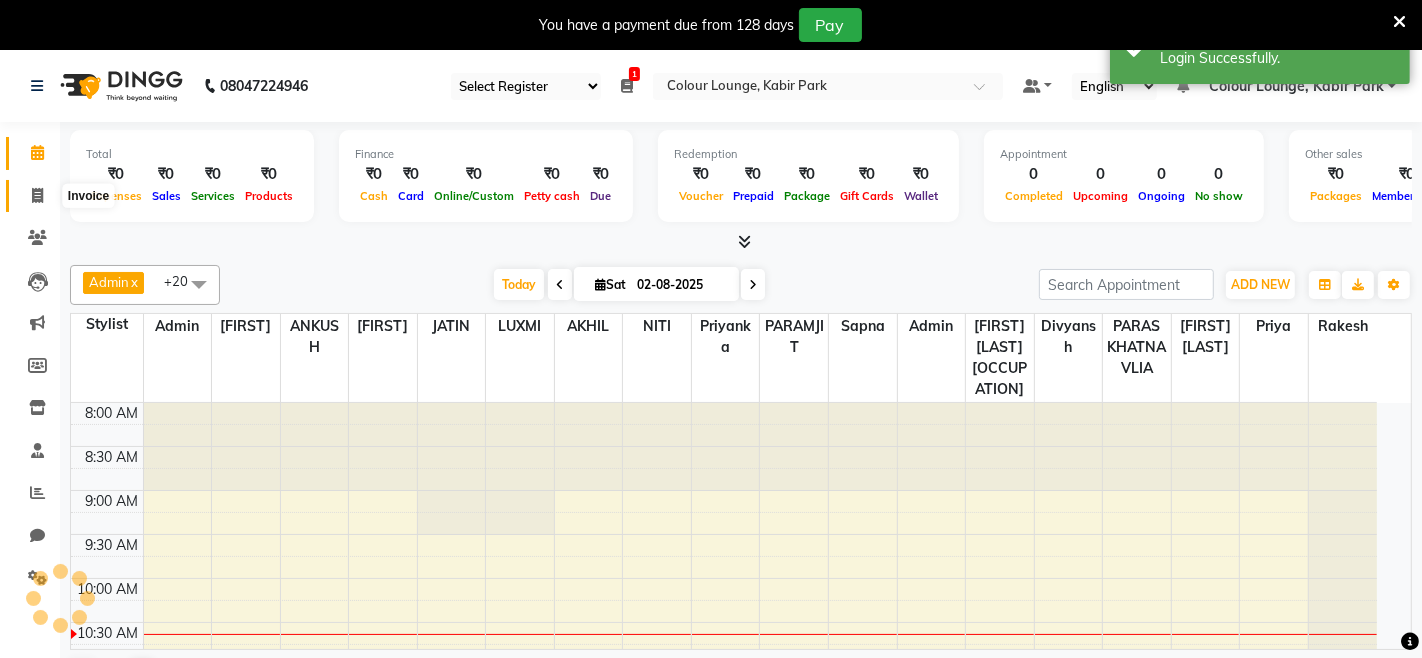 click 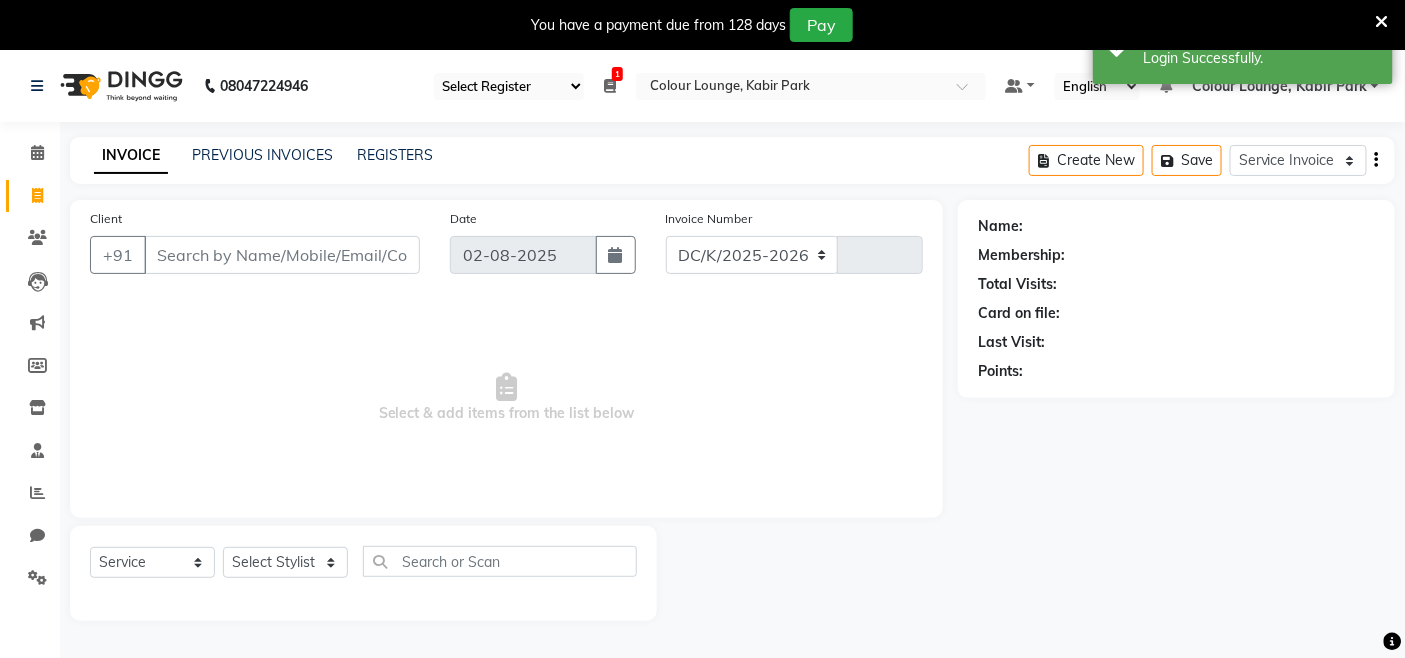 select on "8015" 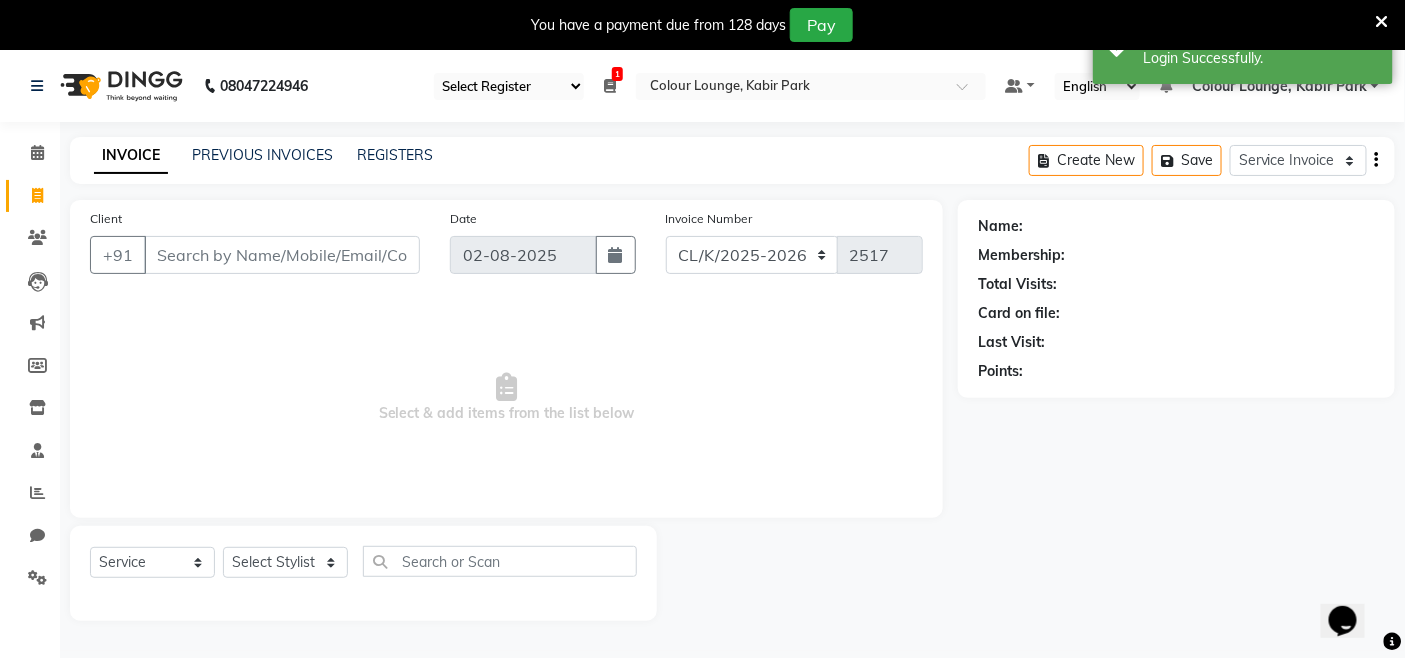 scroll, scrollTop: 0, scrollLeft: 0, axis: both 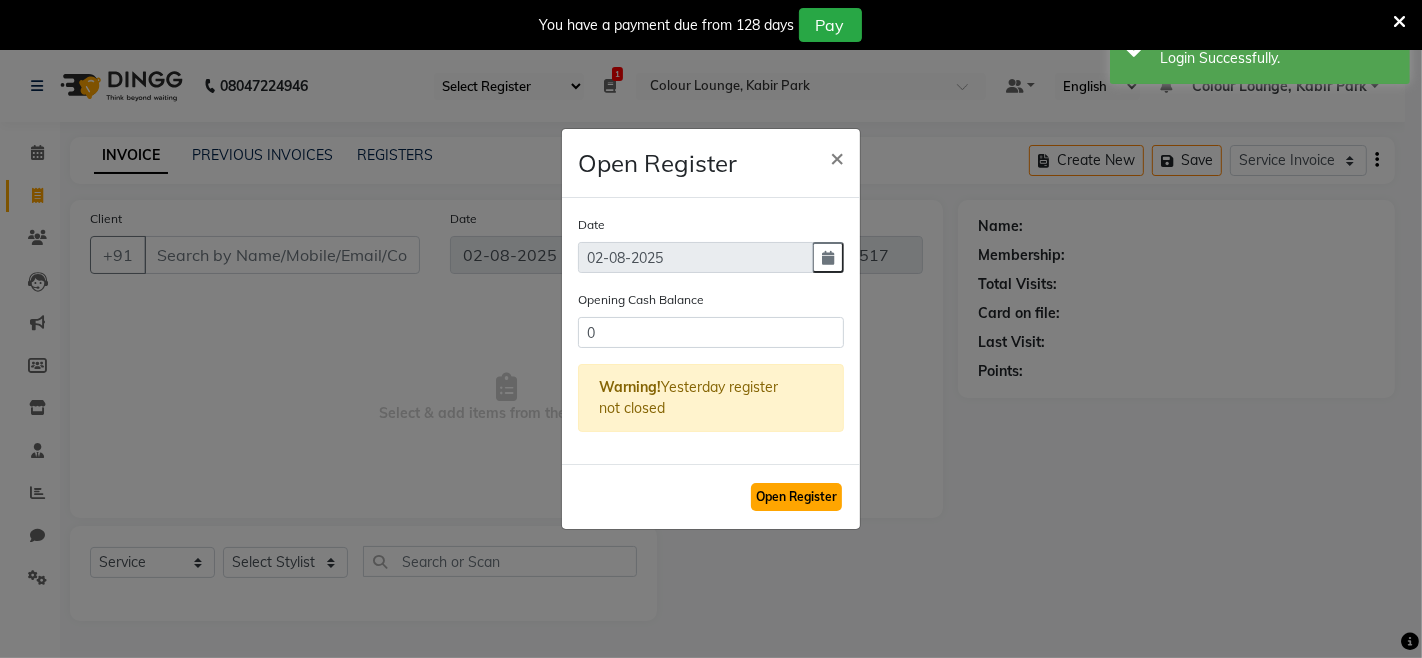 click on "Open Register" 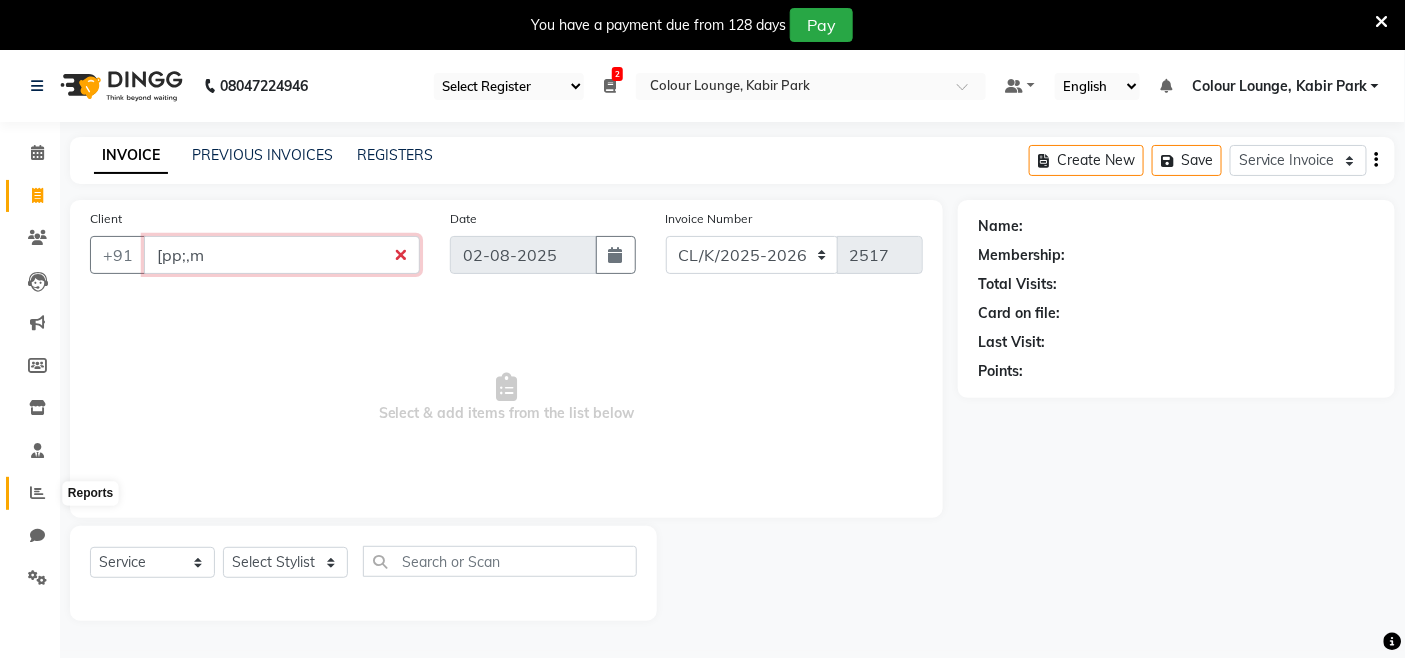 type on "[pp;,m" 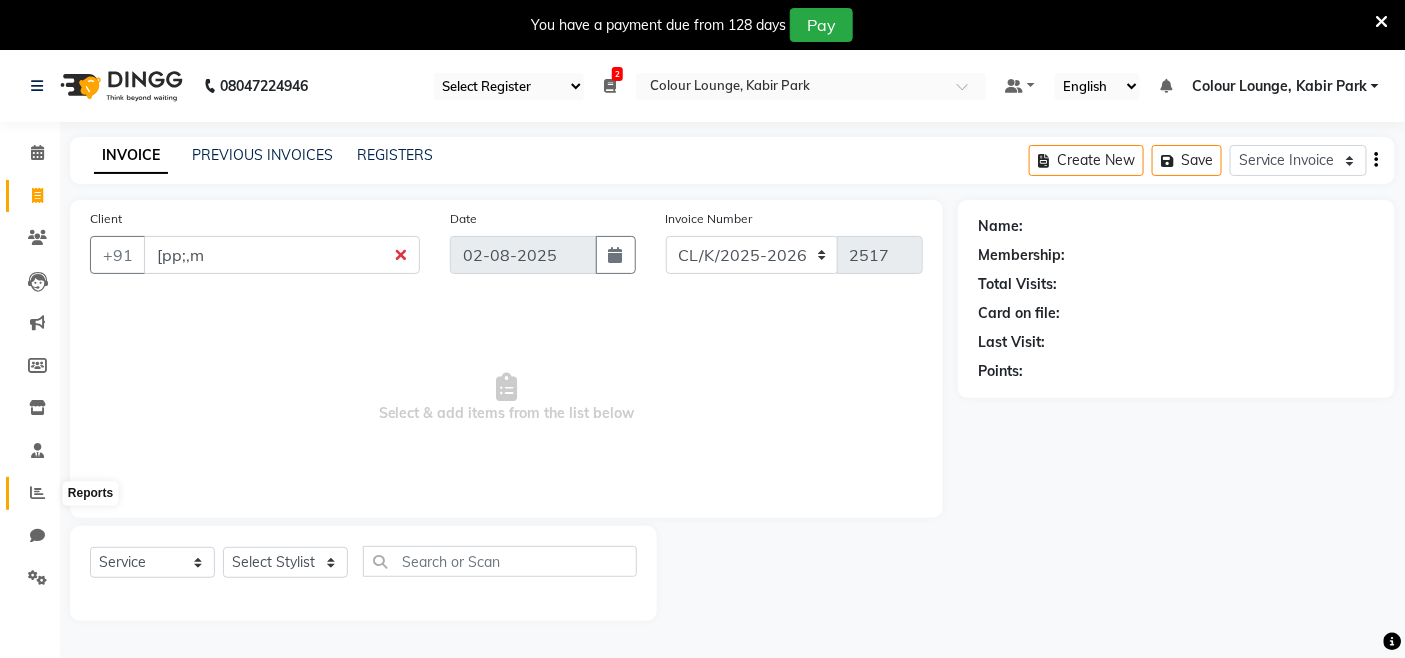 click 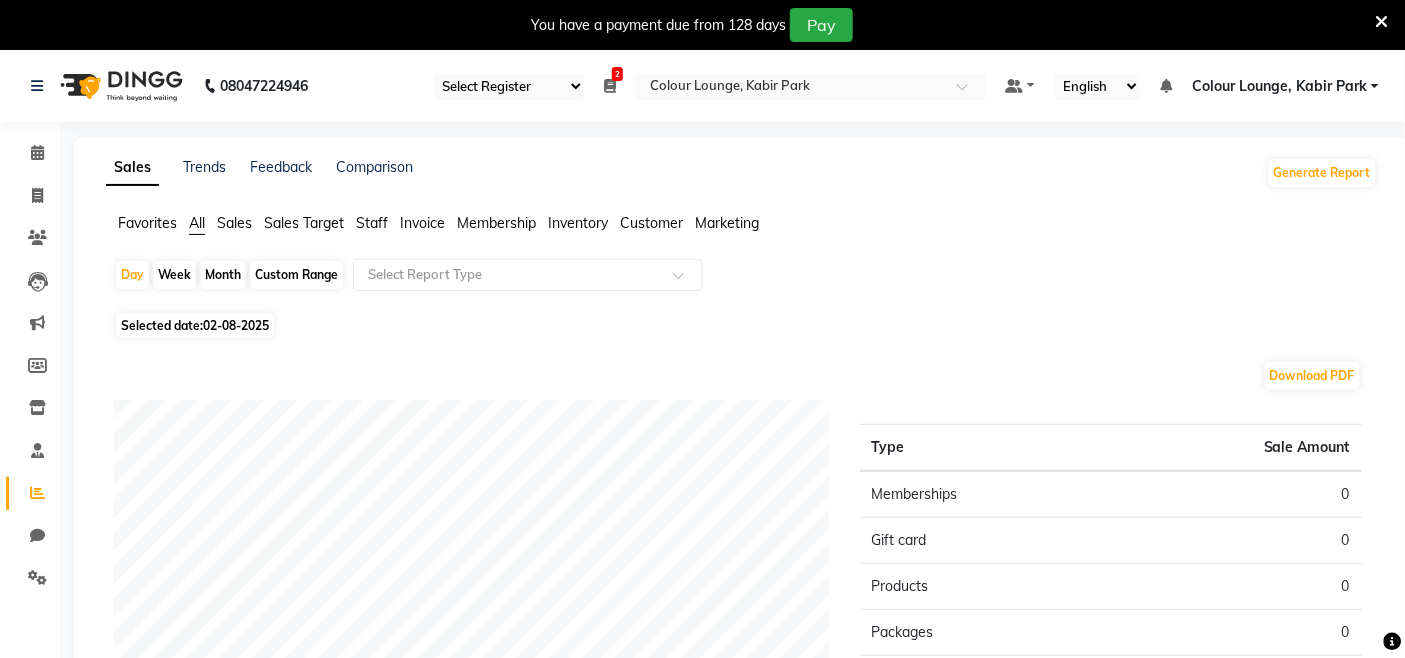 click on "Favorites" 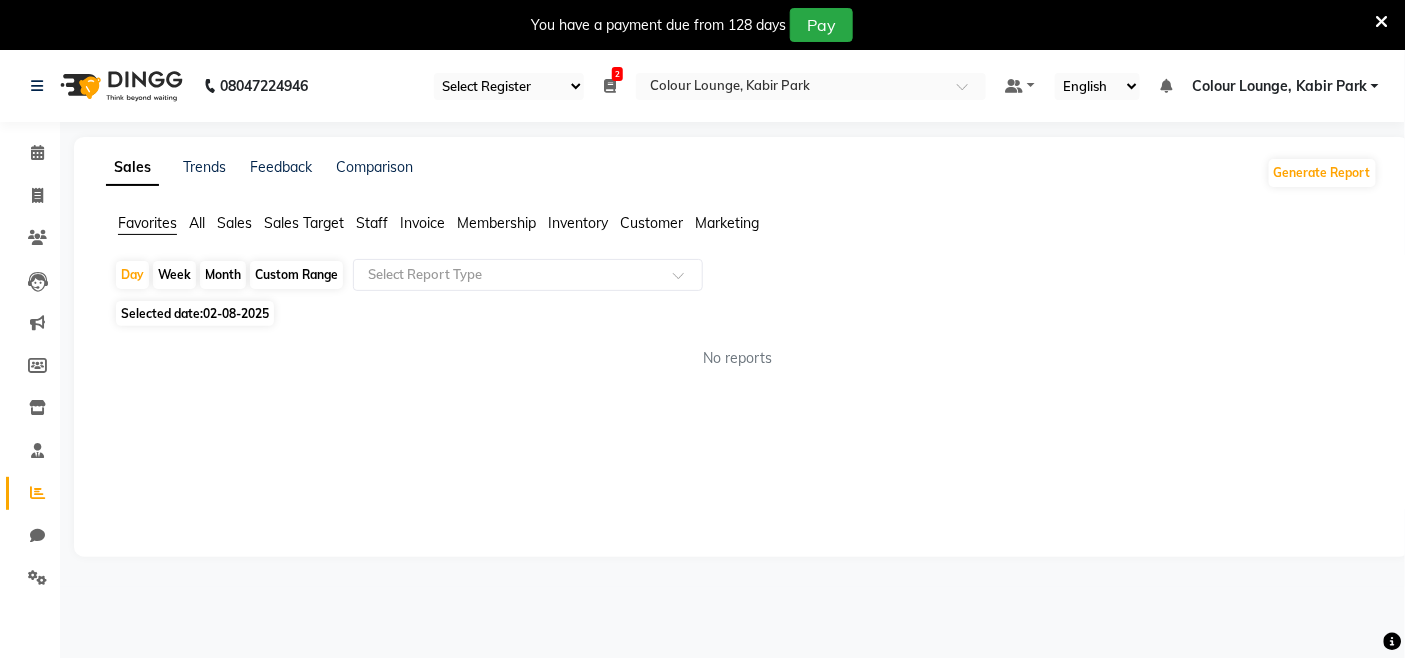 click on "Month" 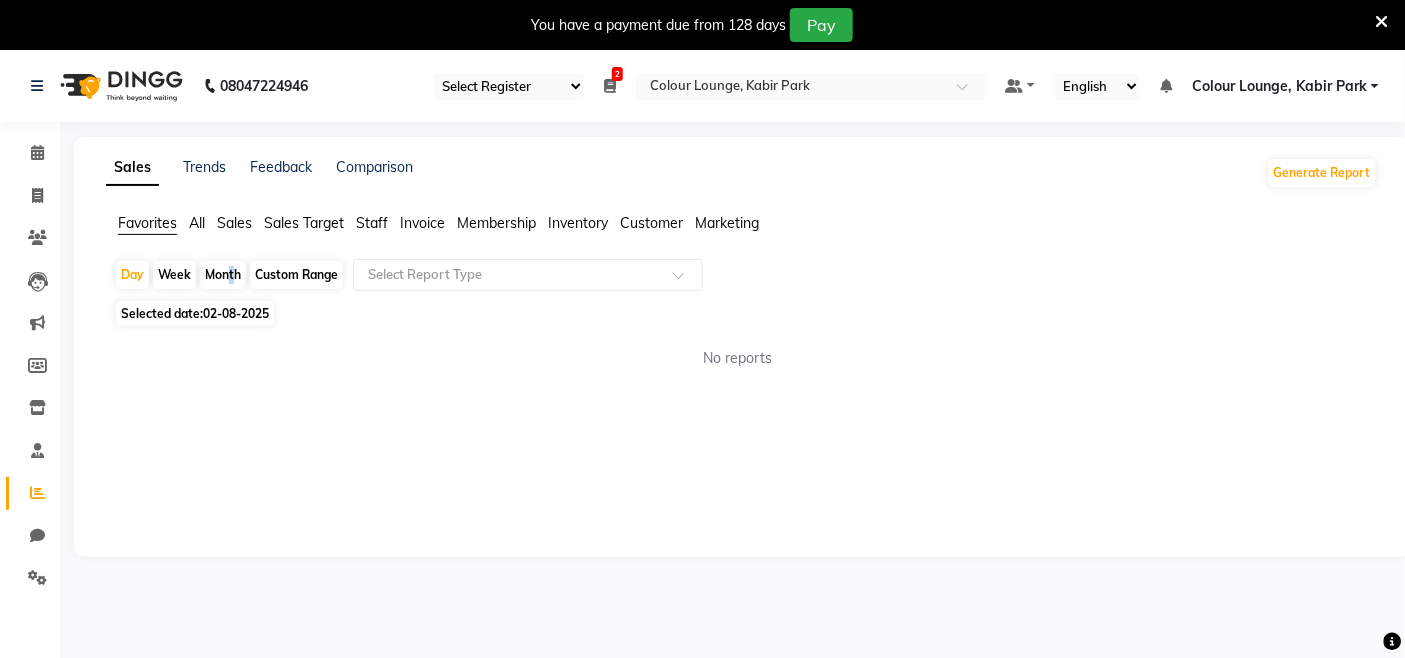 select on "8" 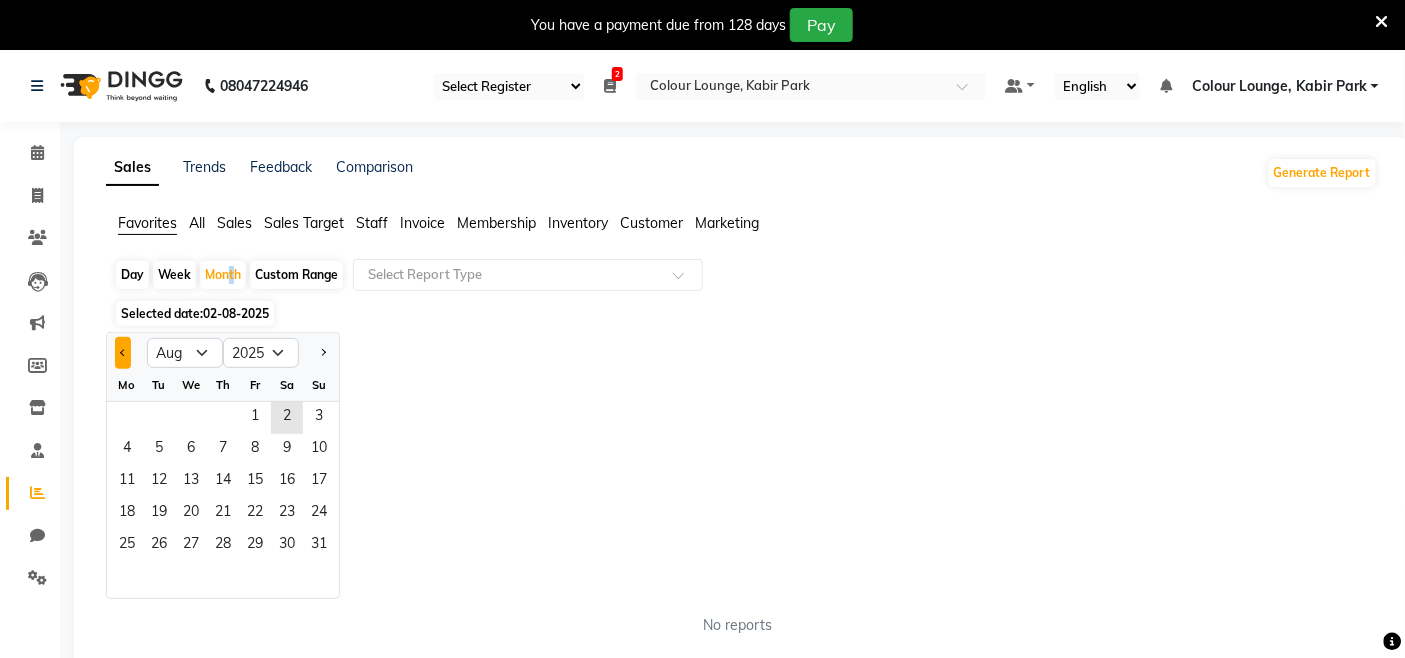 click 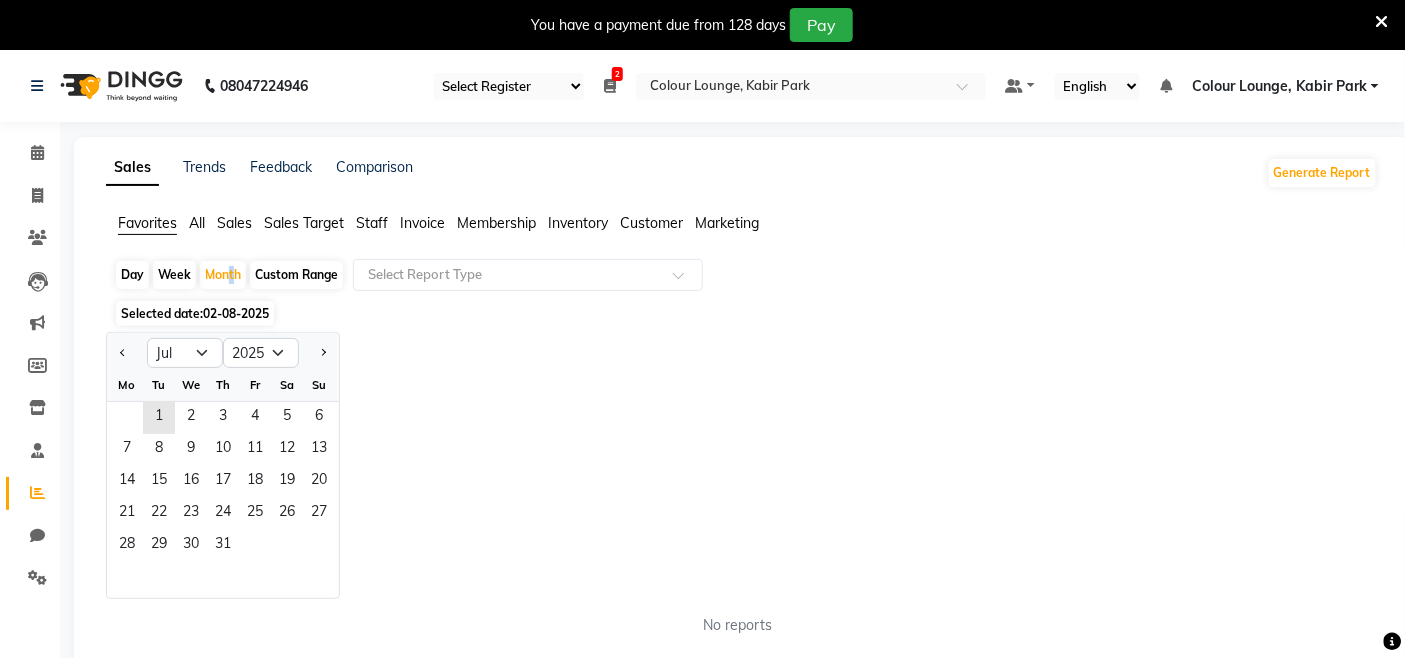 drag, startPoint x: 164, startPoint y: 414, endPoint x: 260, endPoint y: 551, distance: 167.28719 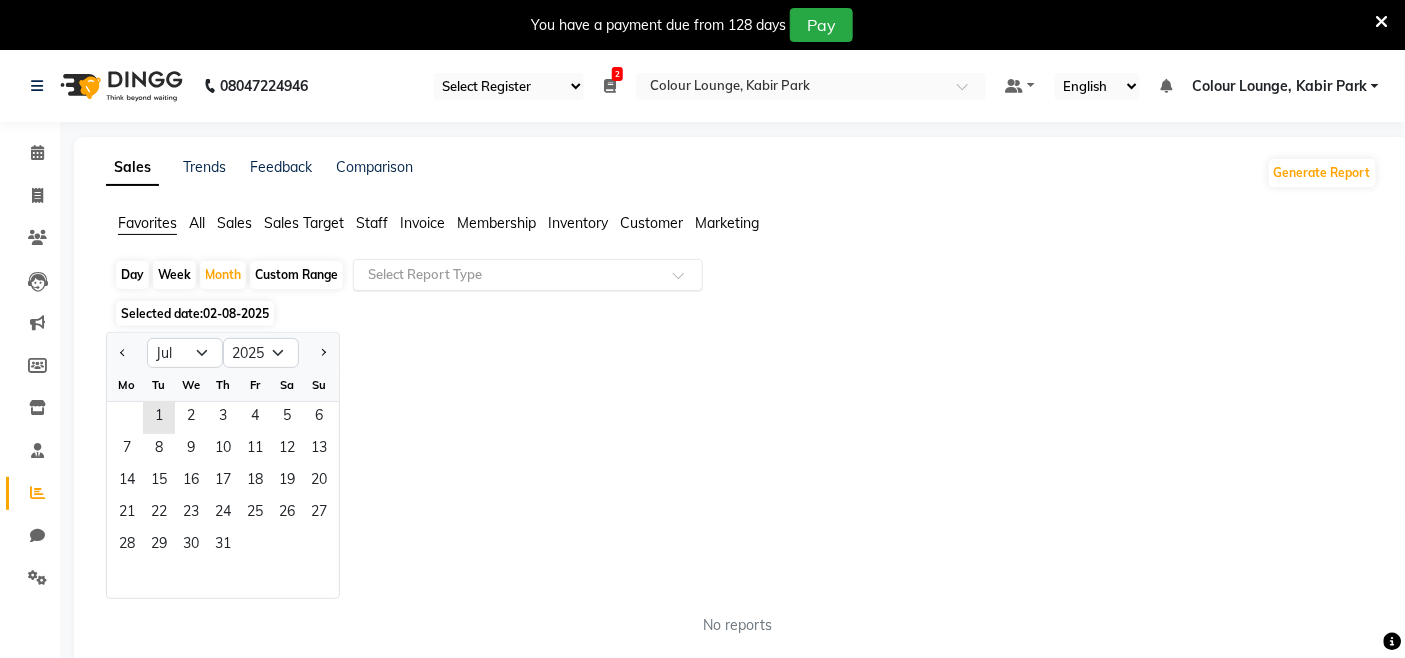 click 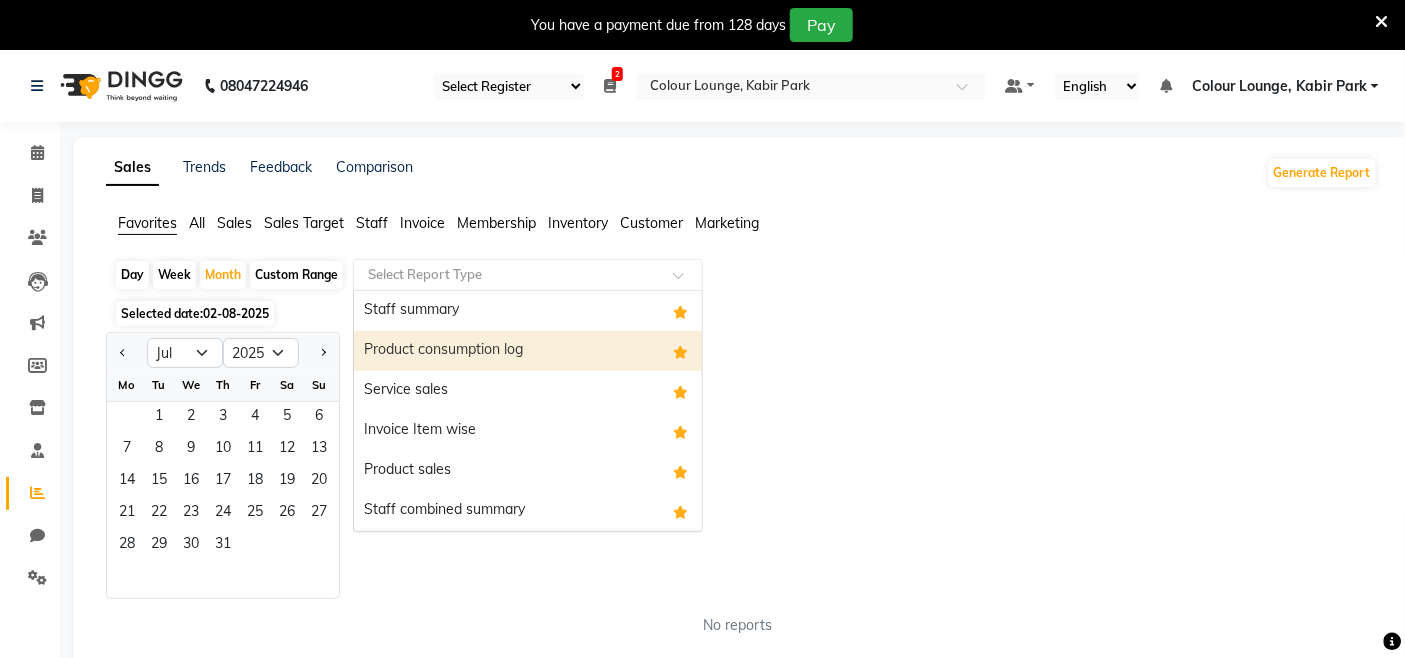 scroll, scrollTop: 40, scrollLeft: 0, axis: vertical 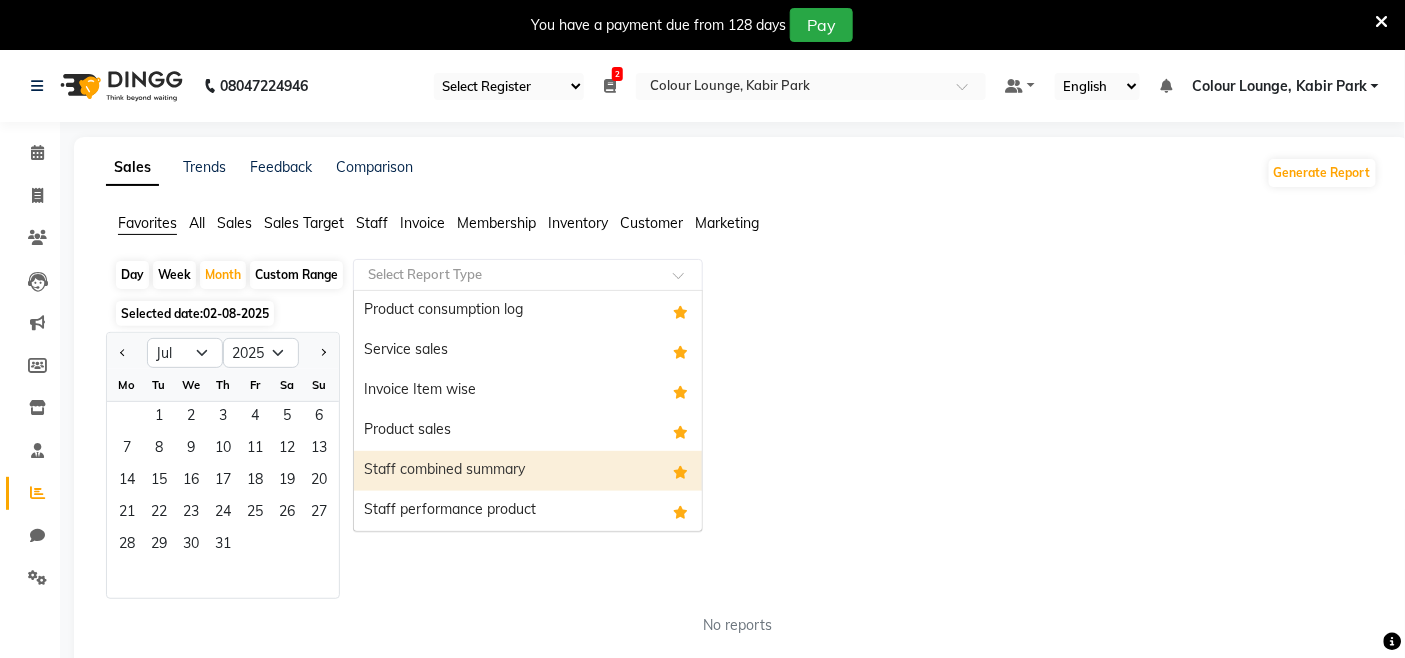click on "Staff combined summary" at bounding box center [528, 471] 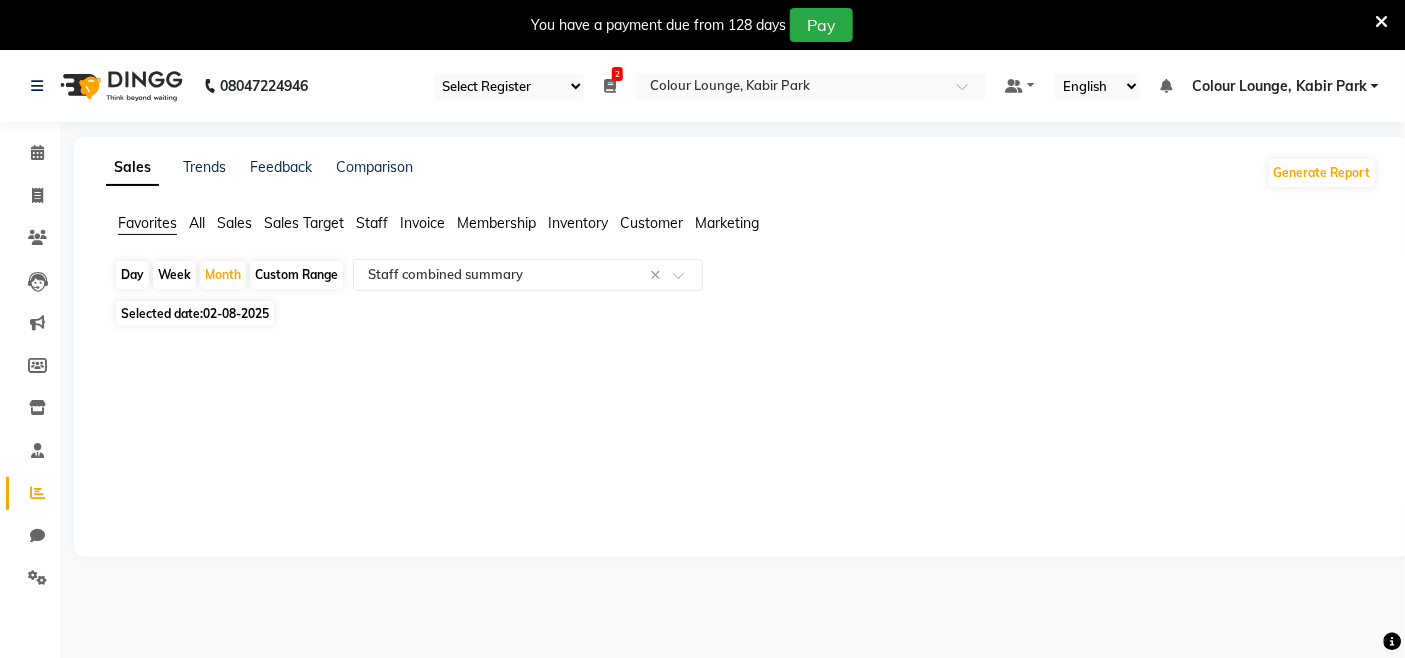 click on "02-08-2025" 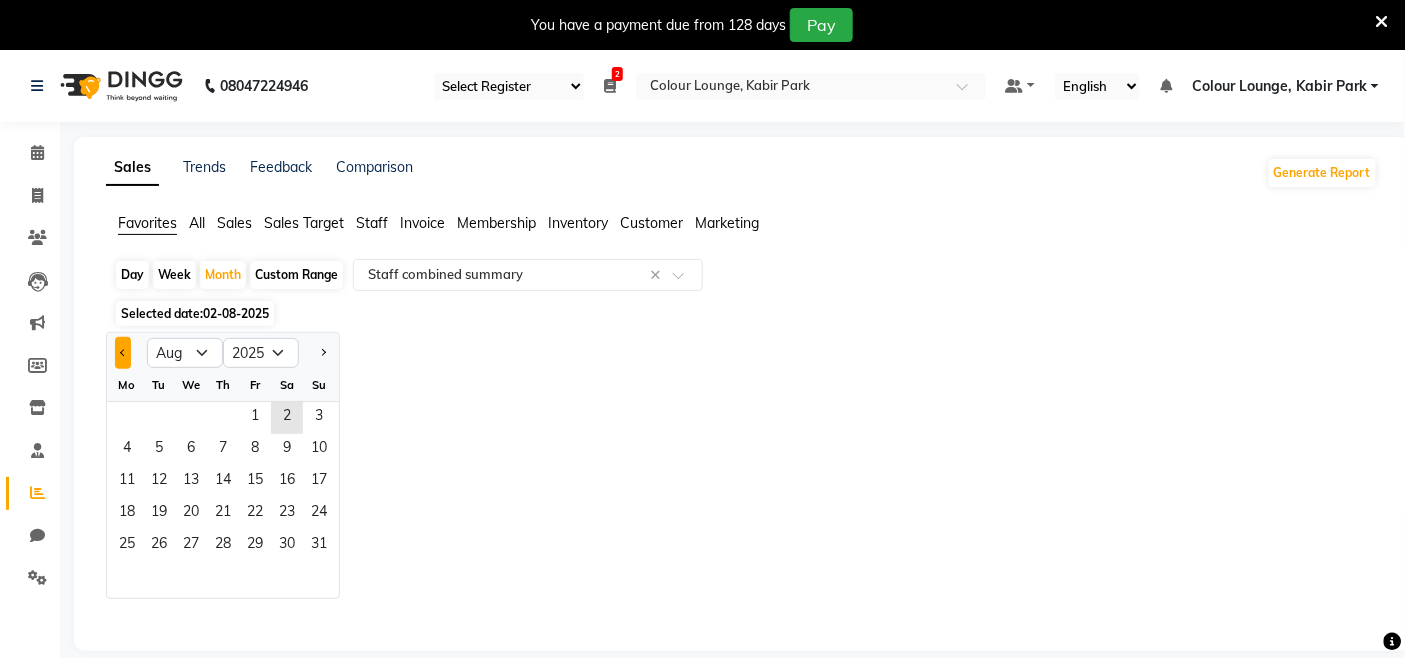 click 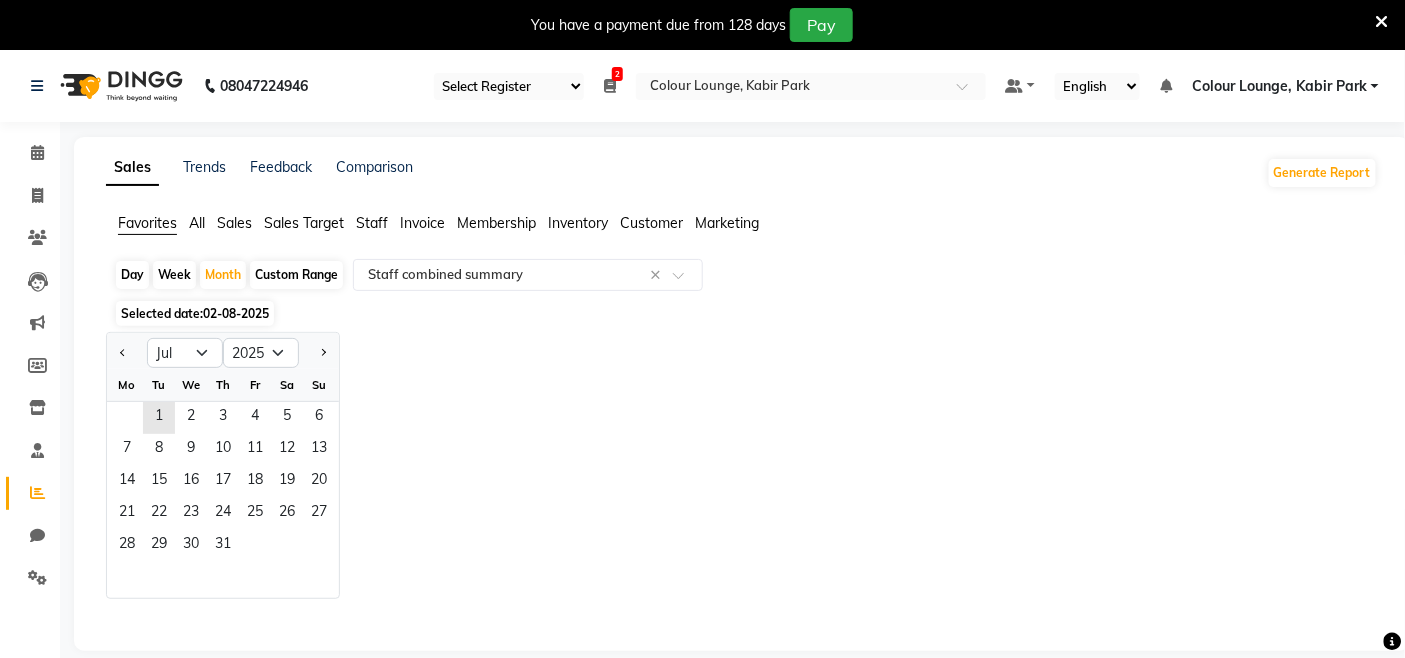 drag, startPoint x: 160, startPoint y: 416, endPoint x: 344, endPoint y: 481, distance: 195.14354 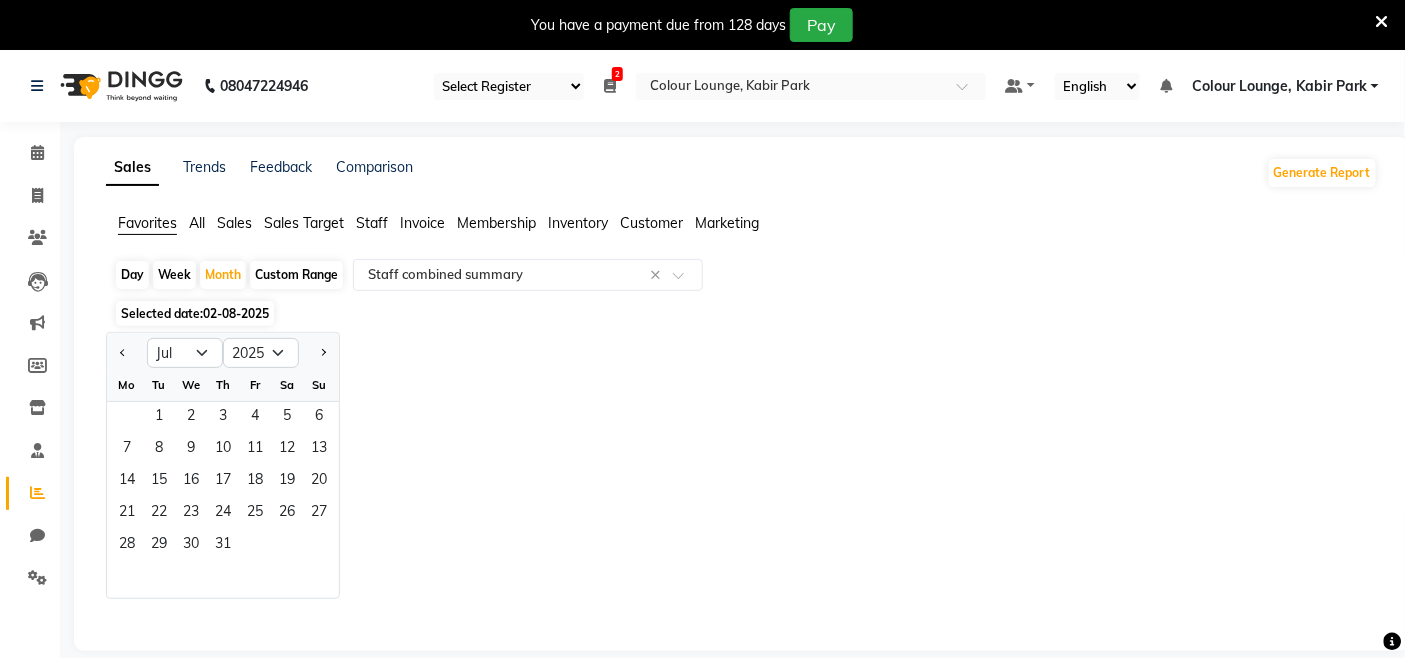 click on "Custom Range" 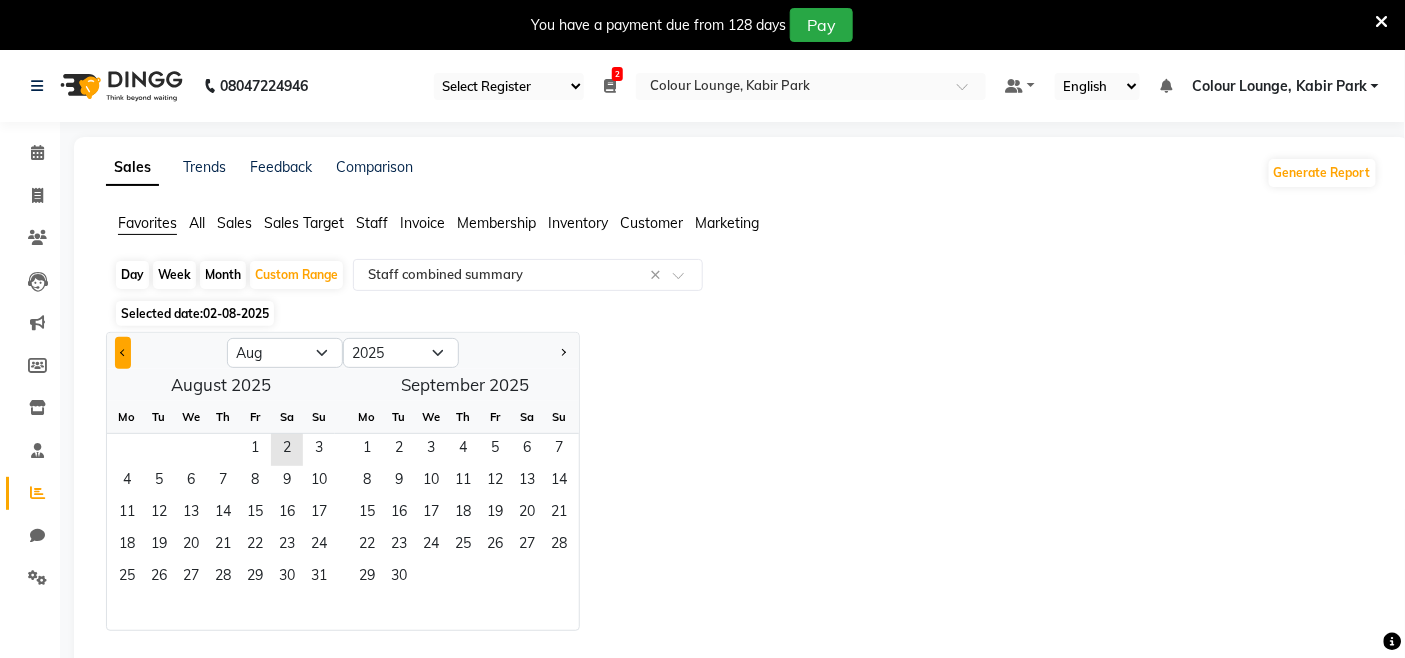 drag, startPoint x: 120, startPoint y: 345, endPoint x: 131, endPoint y: 347, distance: 11.18034 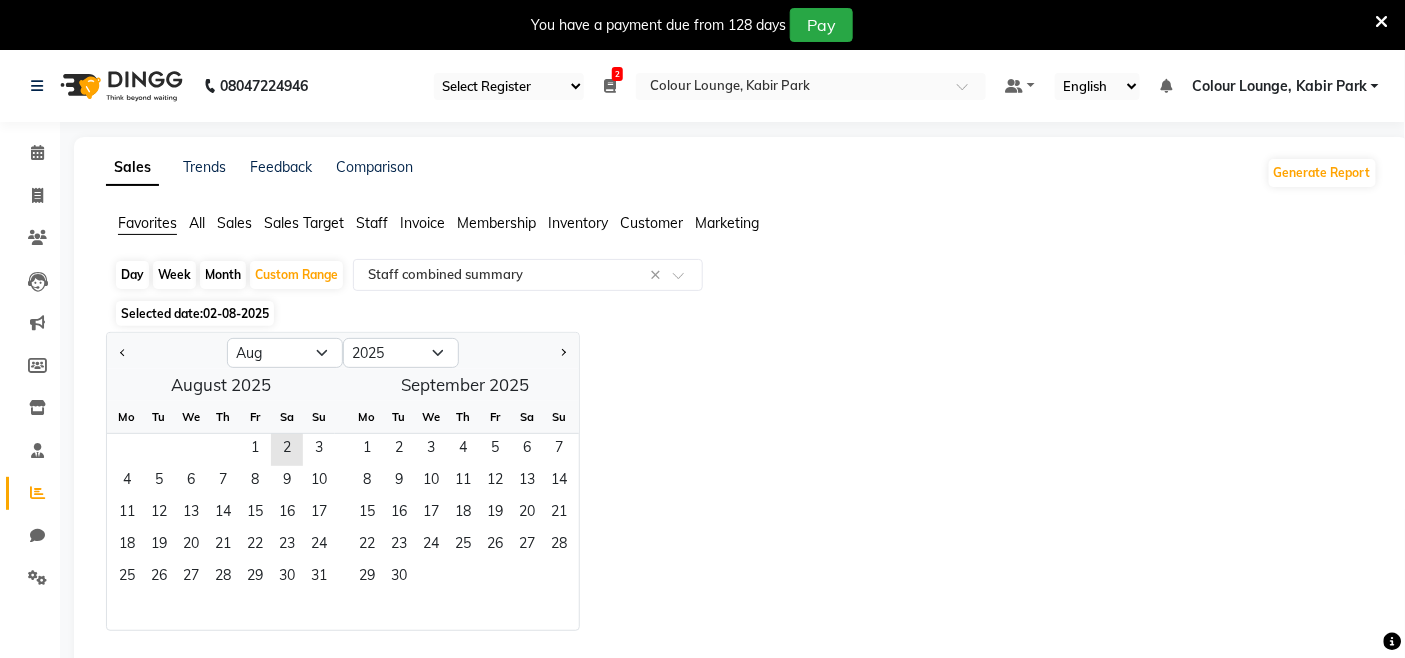 click 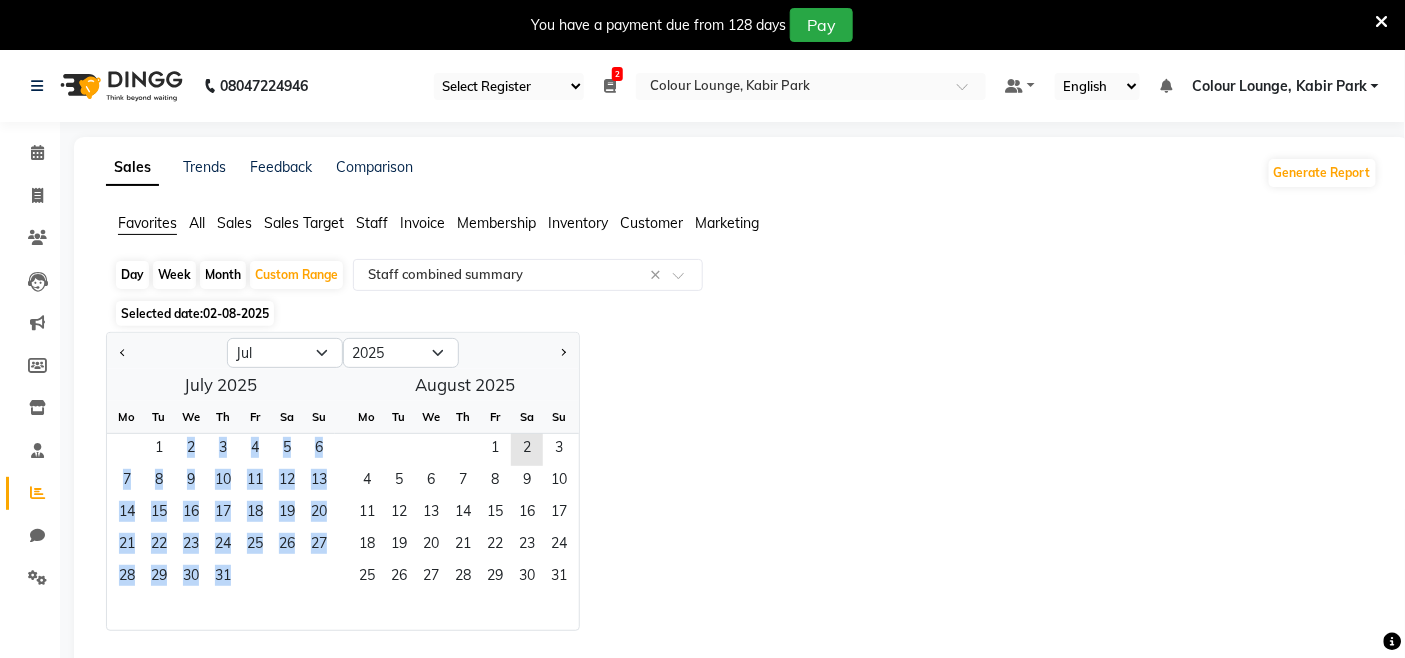 drag, startPoint x: 157, startPoint y: 440, endPoint x: 247, endPoint y: 575, distance: 162.2498 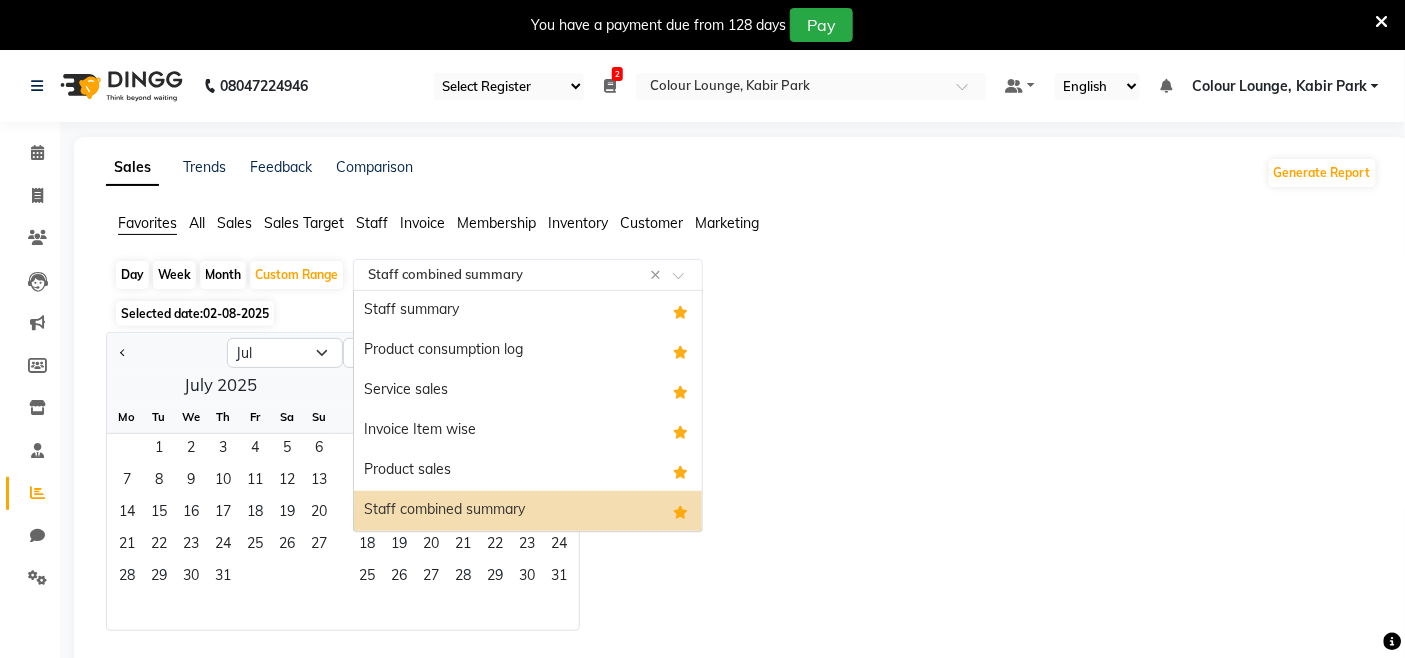 click 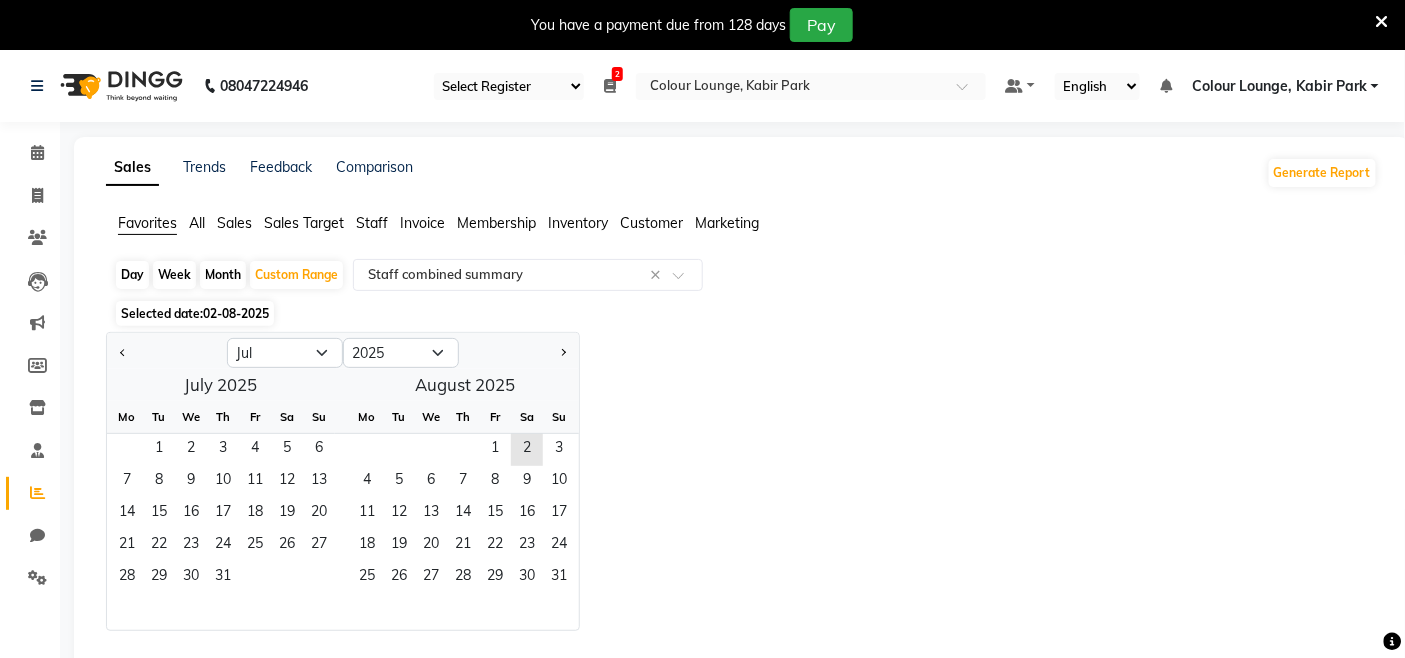 click on "Day" 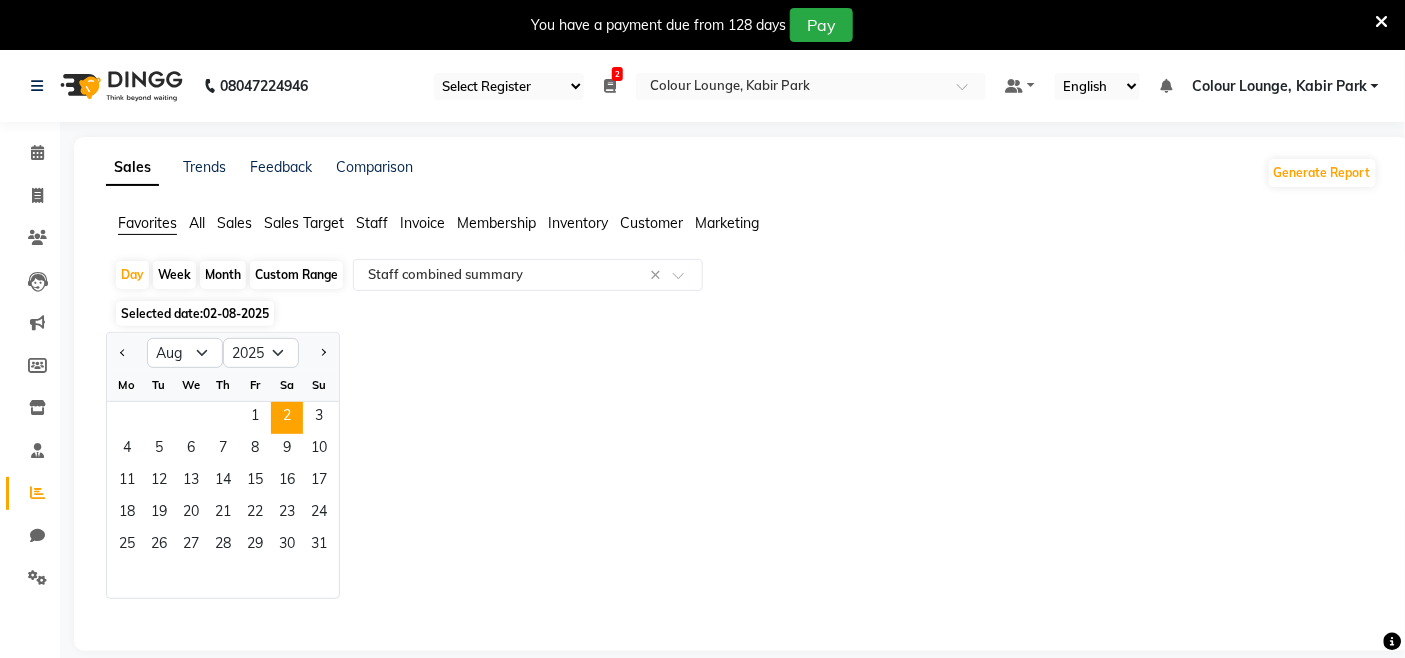 click on "Month" 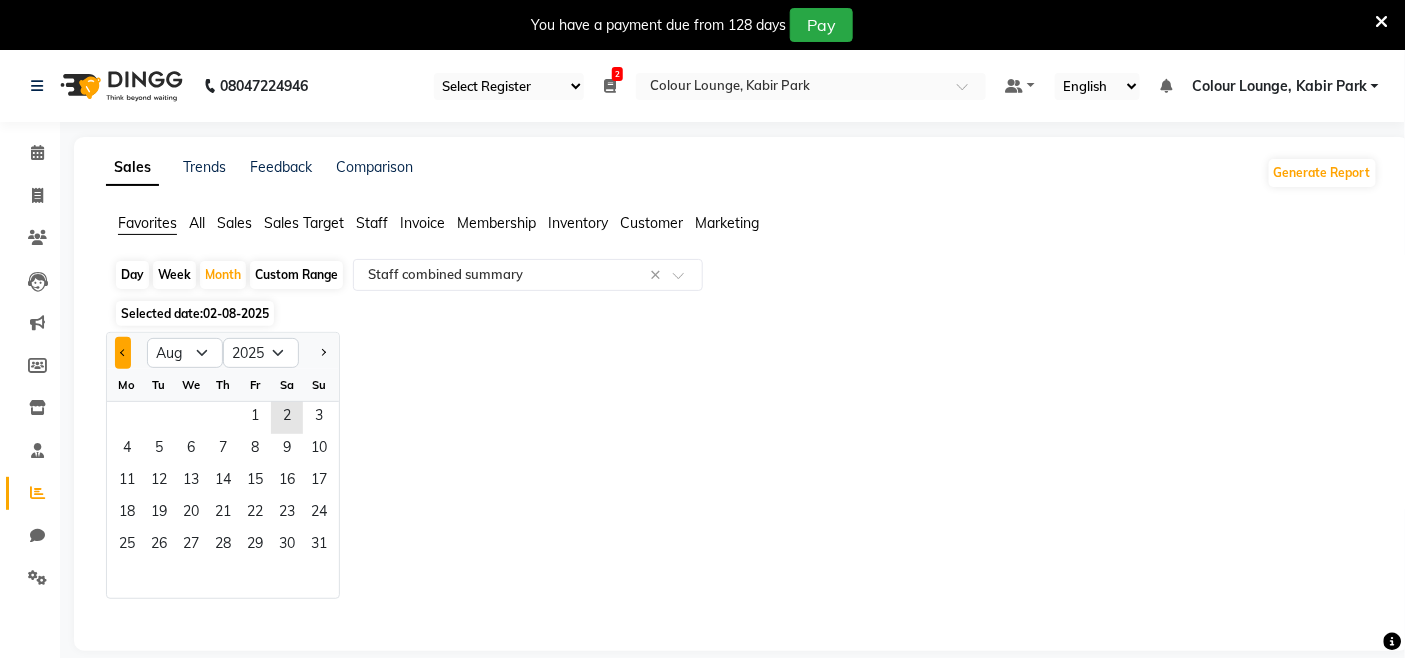 click 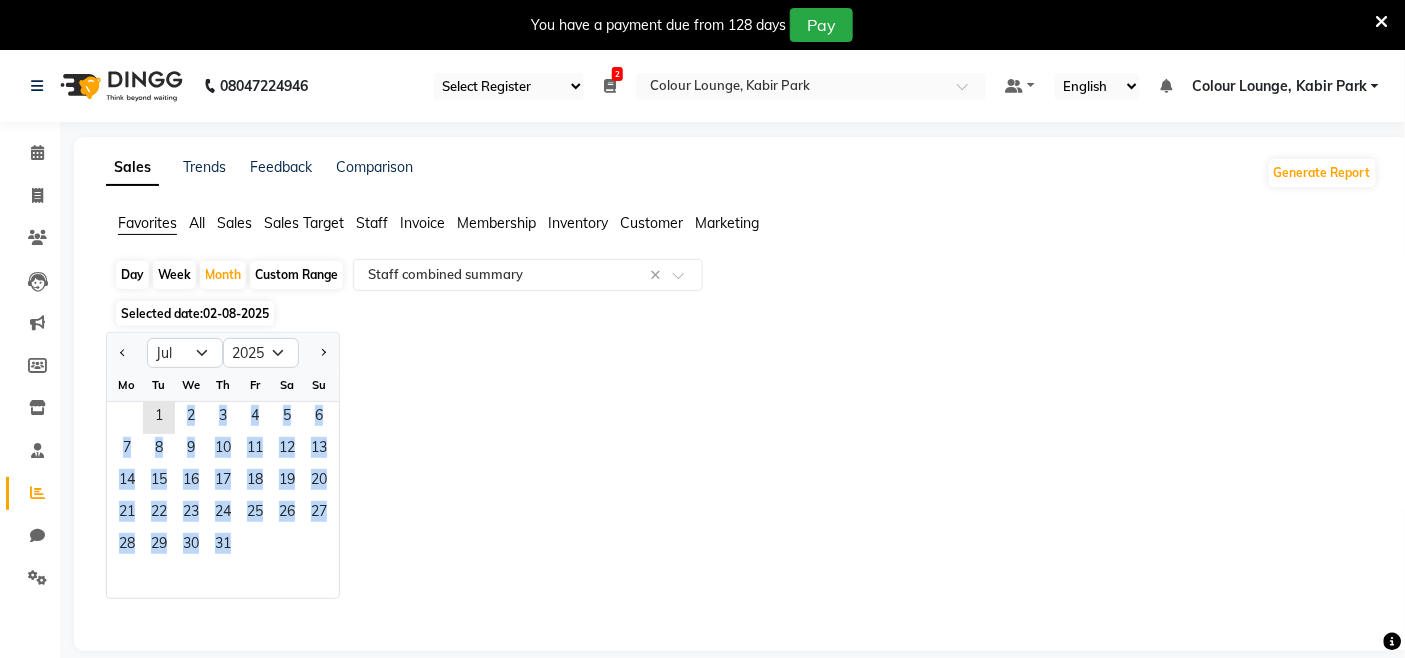 drag, startPoint x: 156, startPoint y: 420, endPoint x: 295, endPoint y: 556, distance: 194.46594 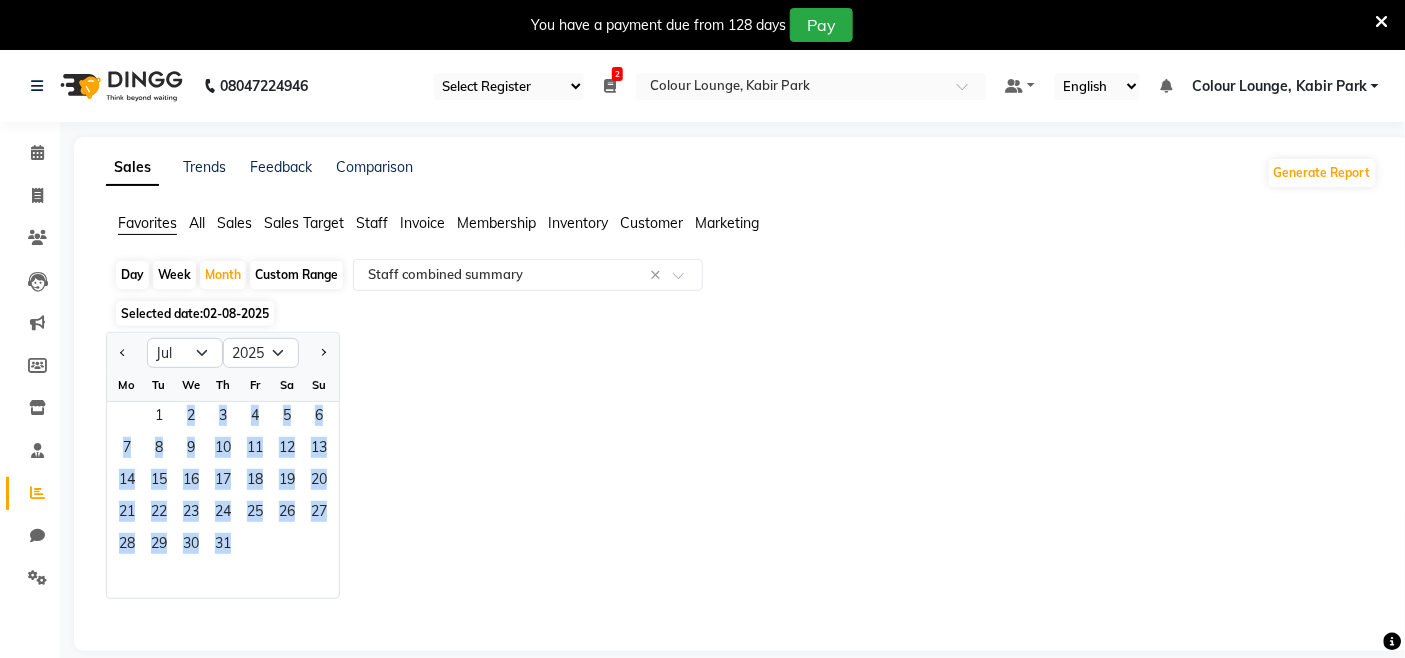 click on "28   29   30   31" 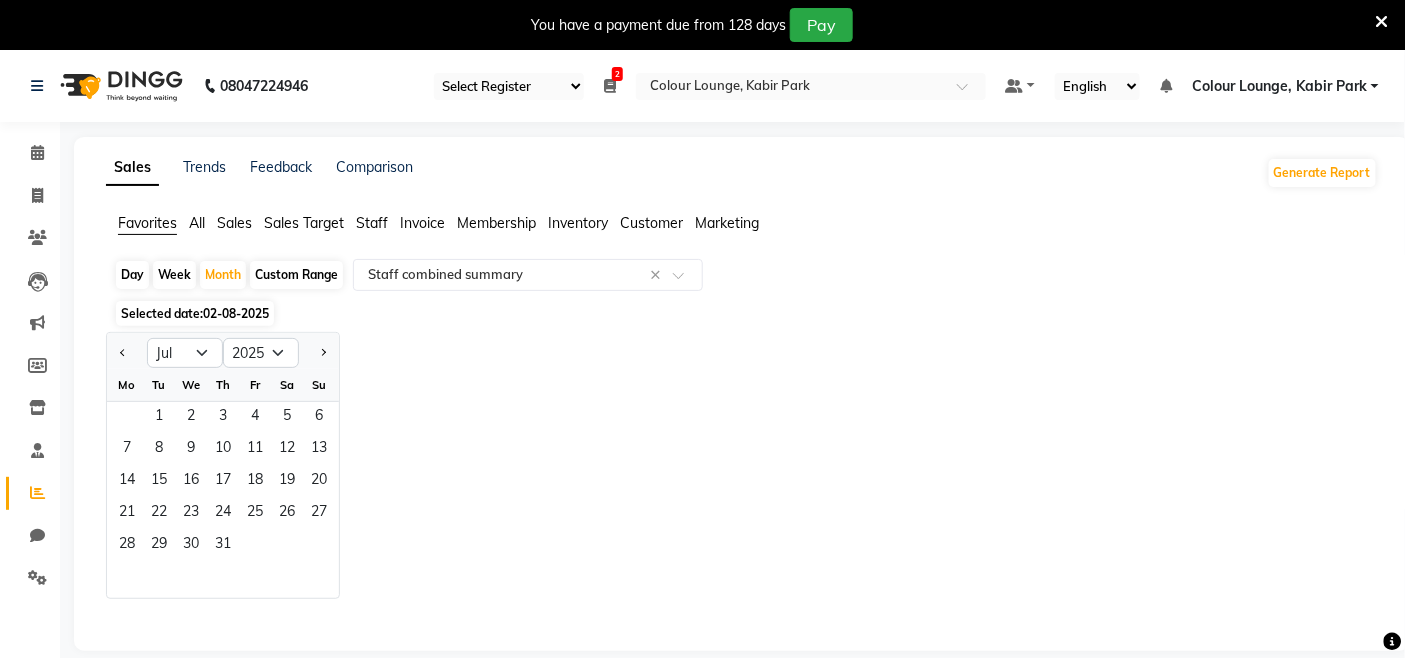 click on "Custom Range" 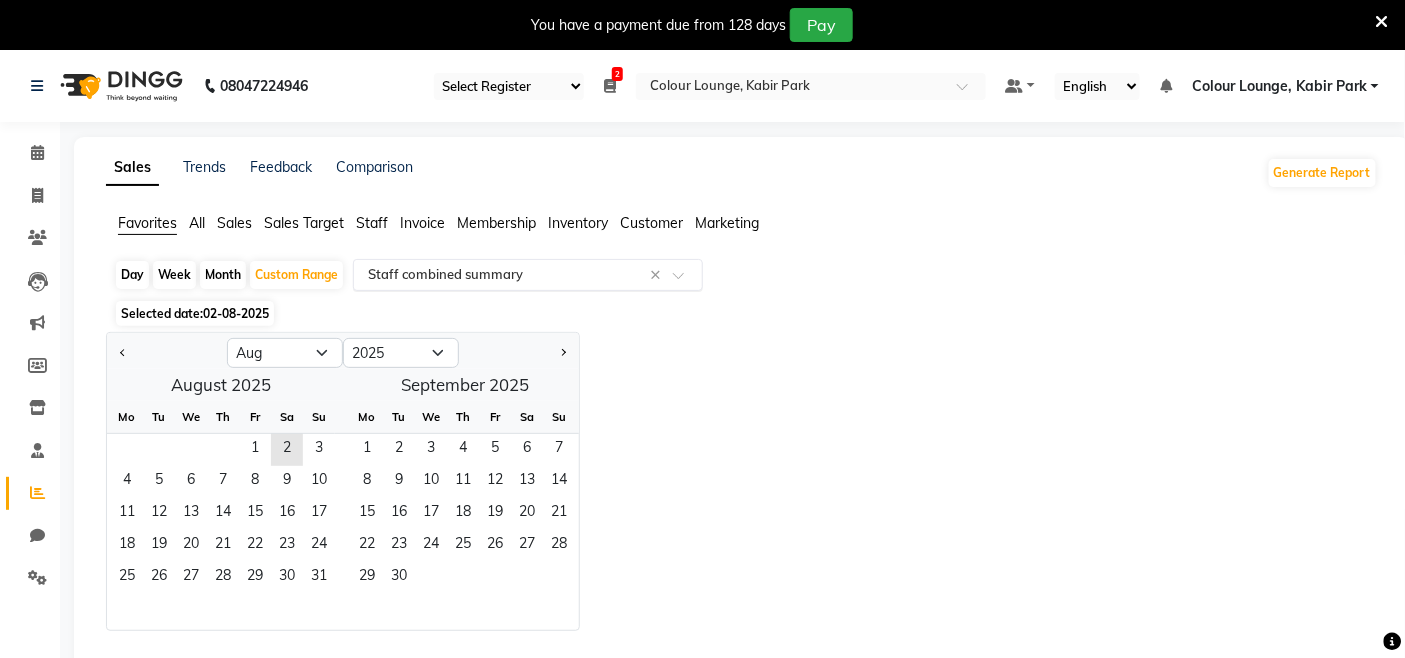 click 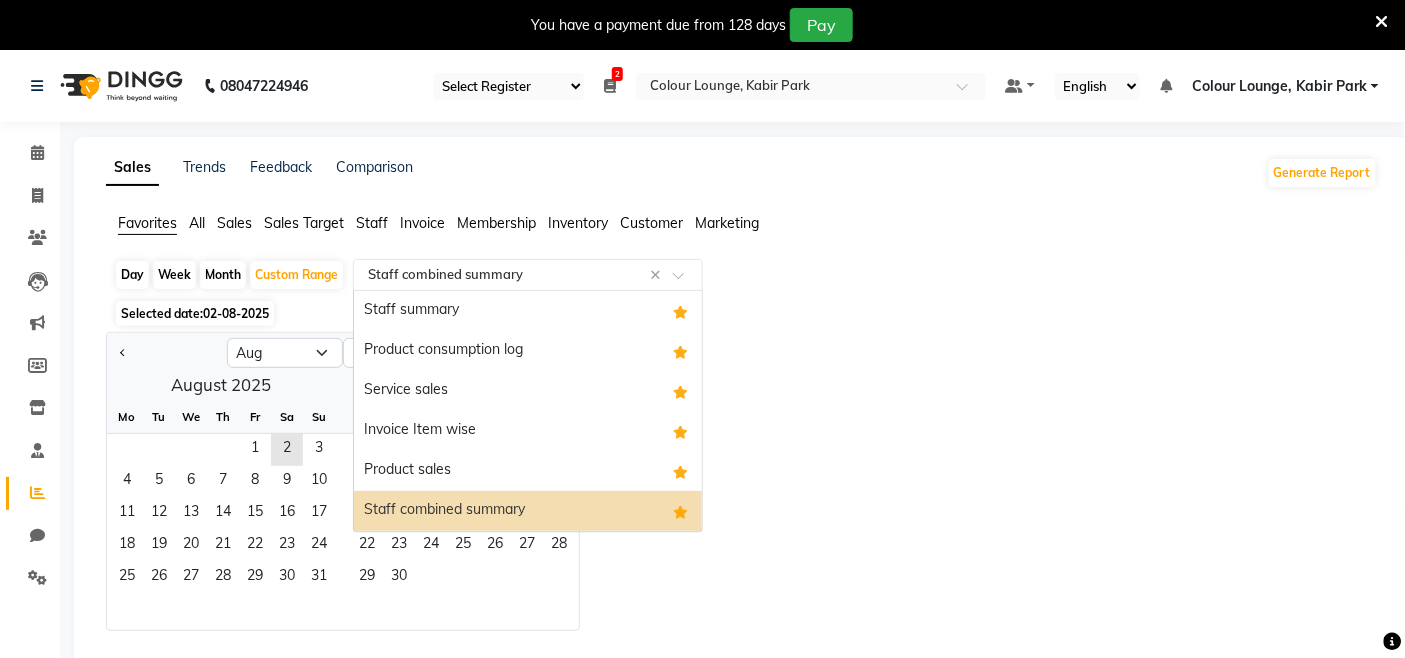click on "Staff combined summary" at bounding box center [528, 511] 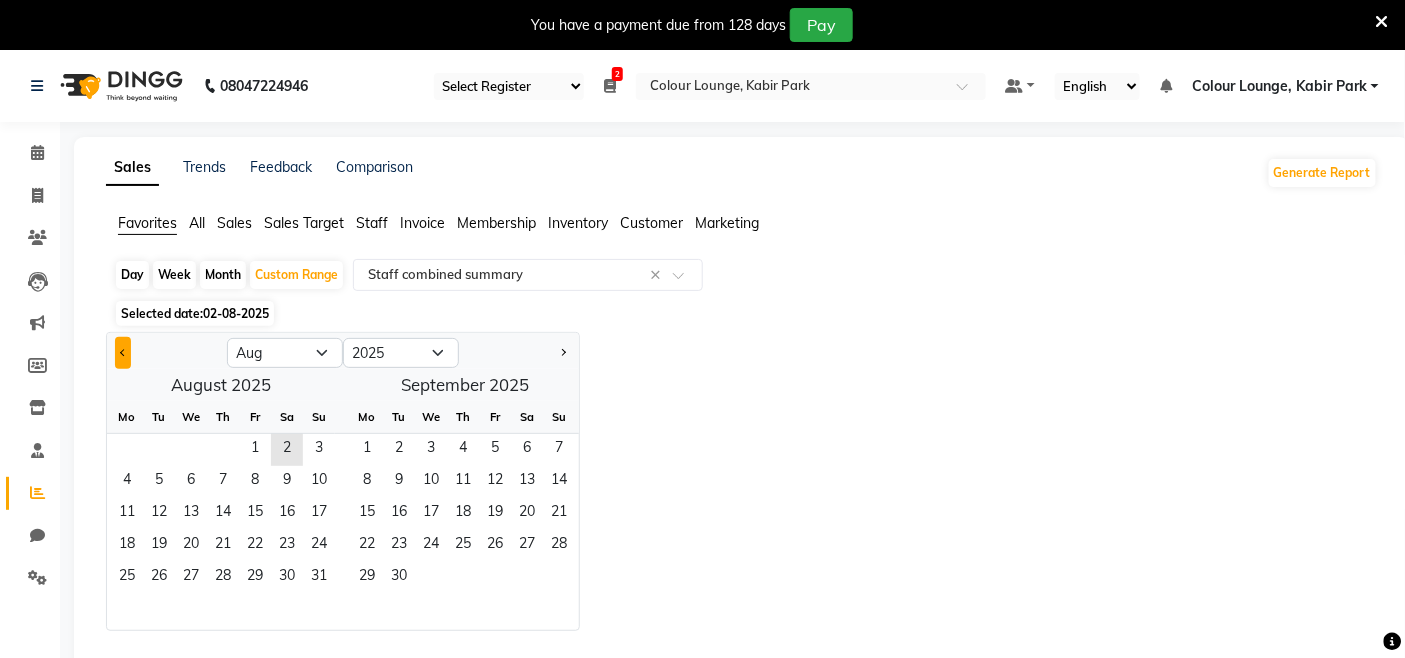 click 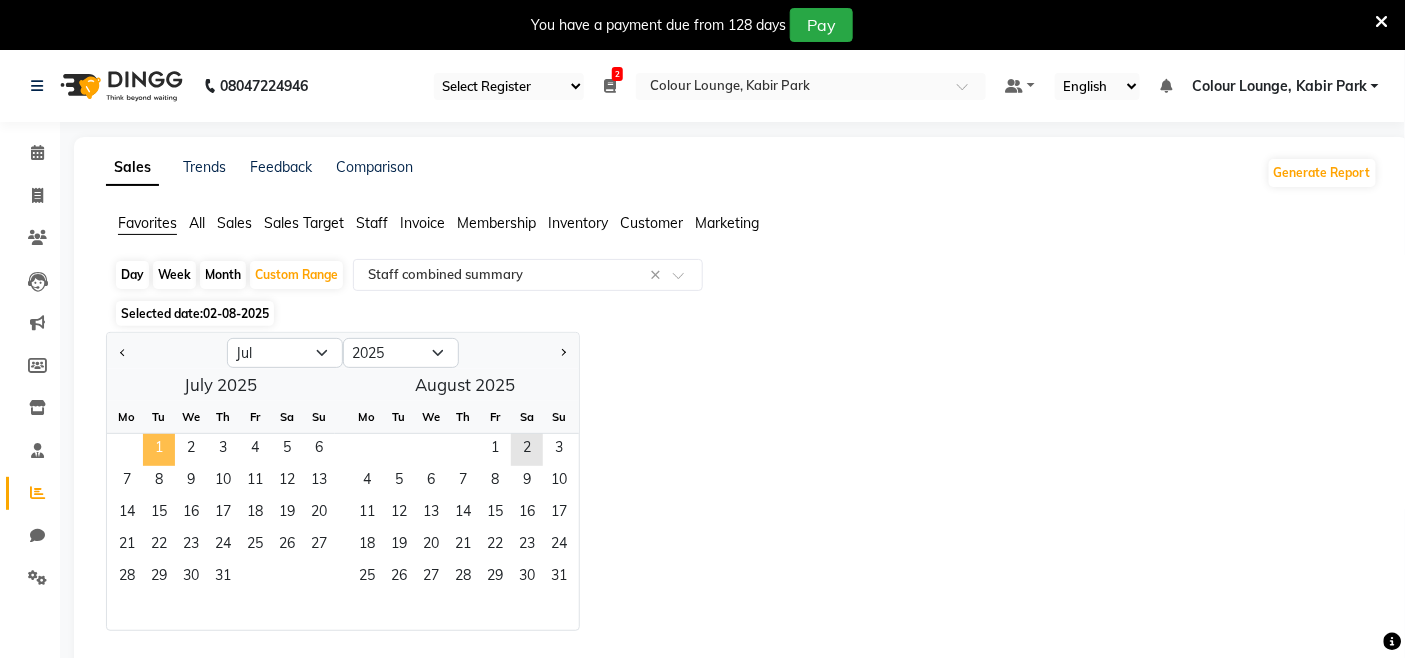 click on "1" 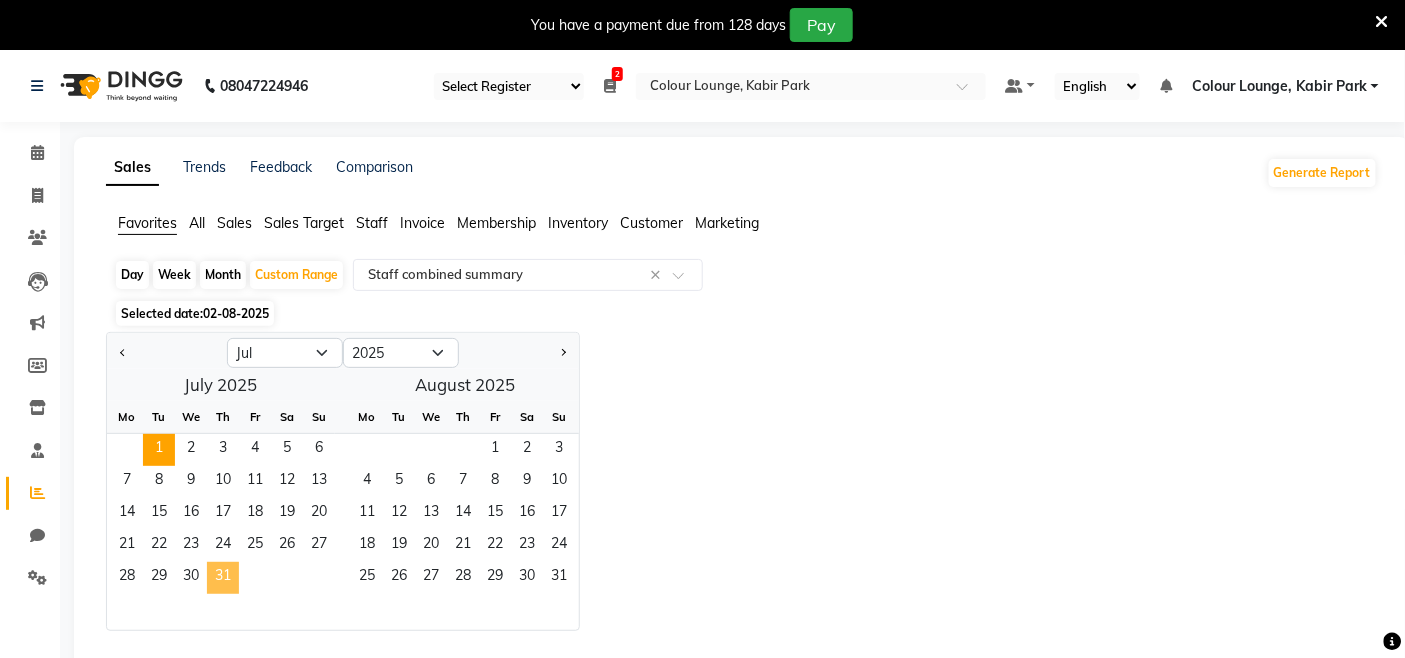 click on "31" 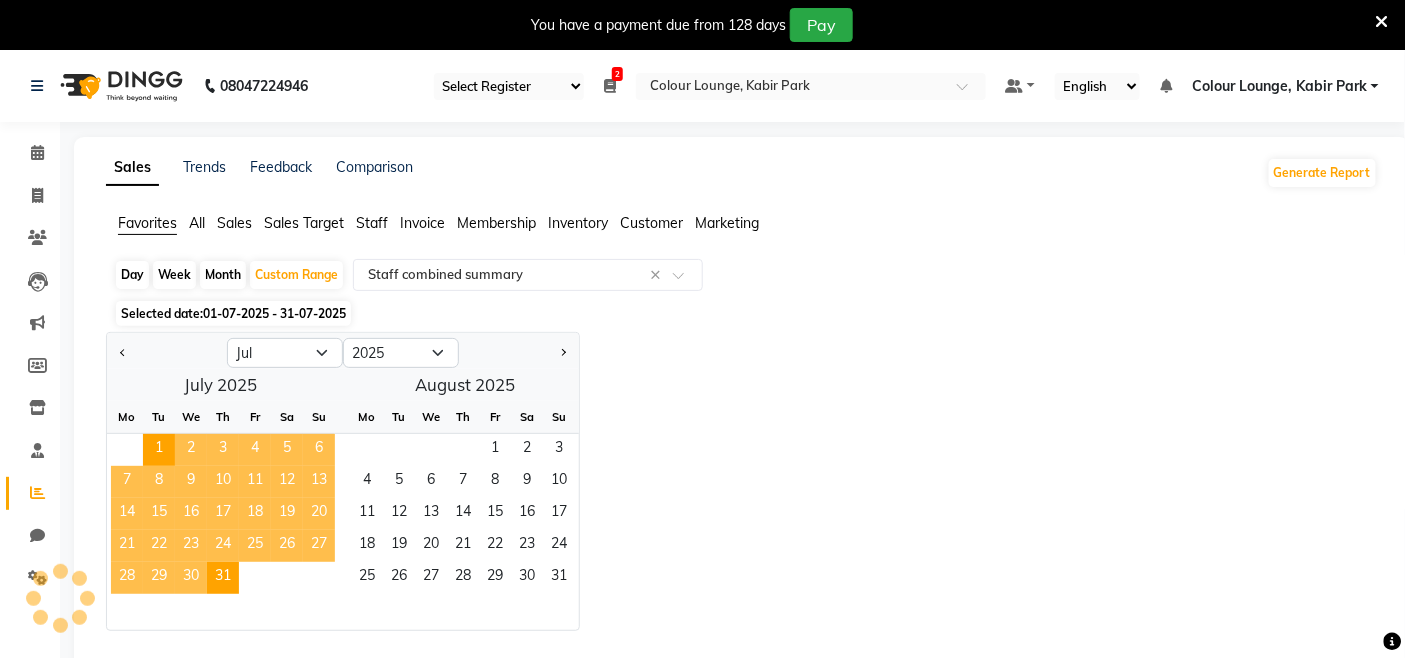 select on "full_report" 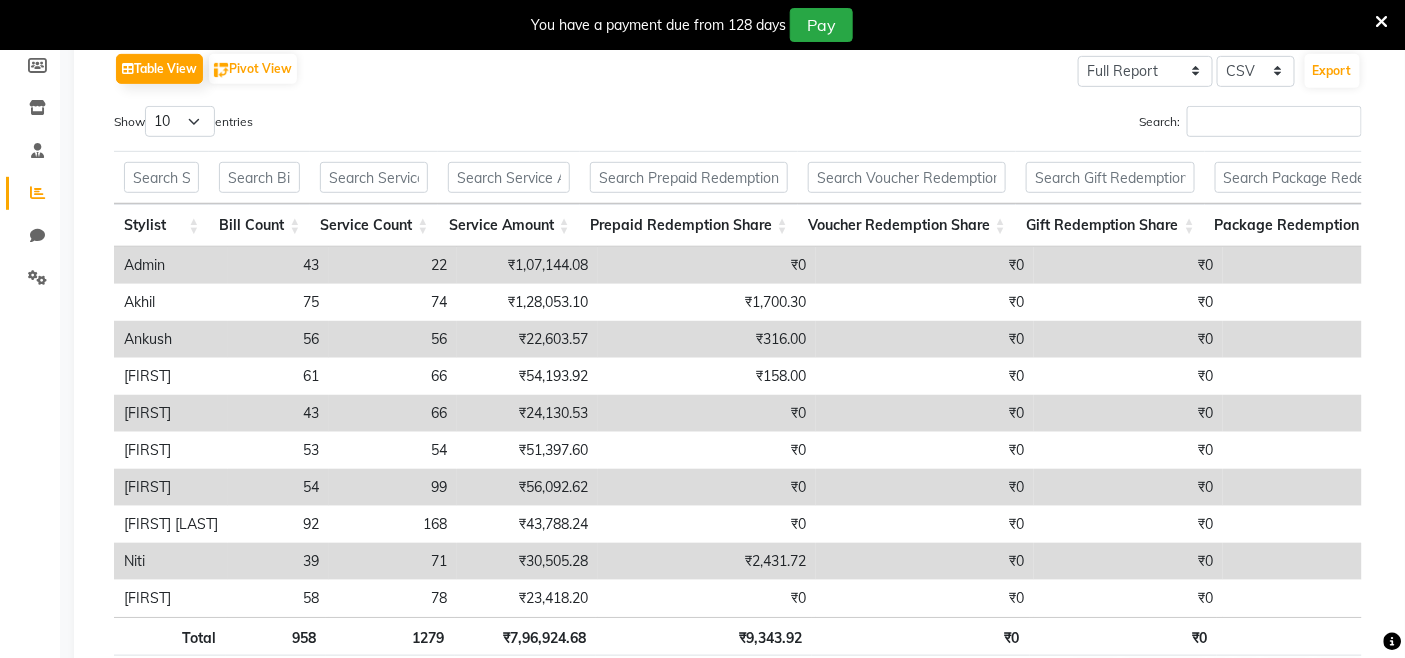 scroll, scrollTop: 333, scrollLeft: 0, axis: vertical 